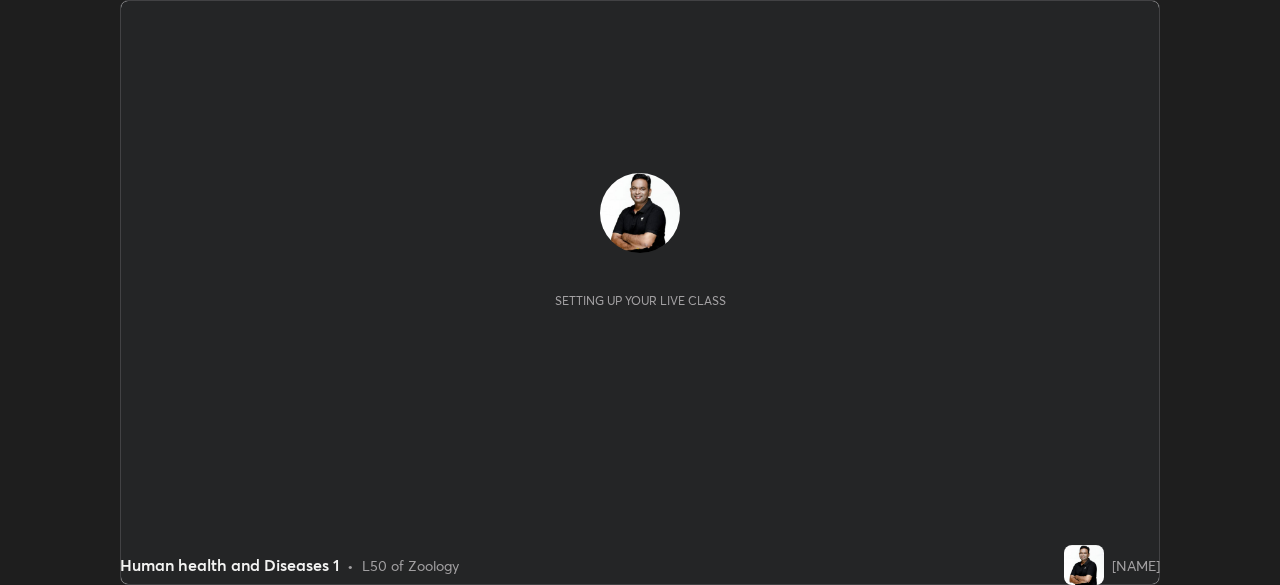 scroll, scrollTop: 0, scrollLeft: 0, axis: both 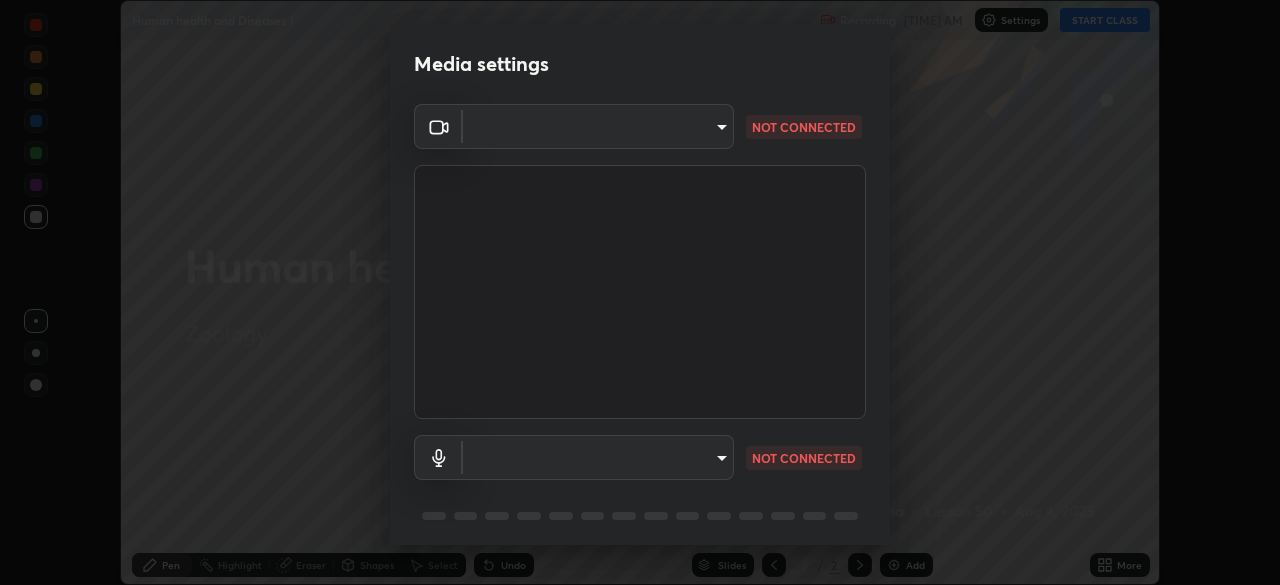 type on "26ea4645ce1167a88714ccf2a1c7b245e82c900ba769eb6e2bf526cec6792837" 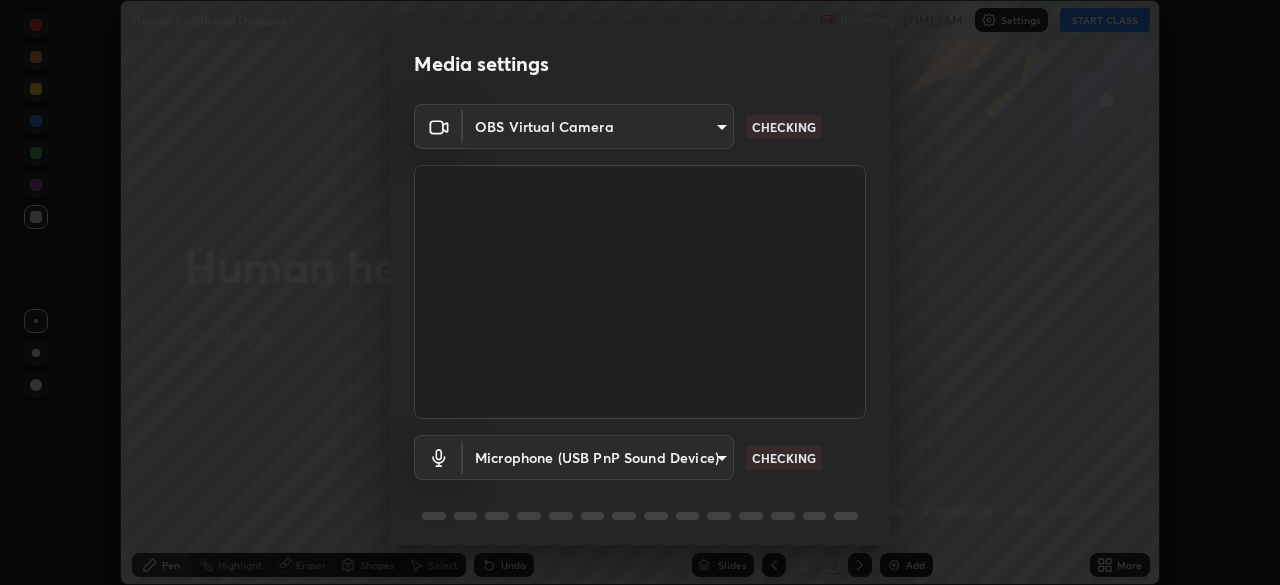 click on "Erase all Human health and Diseases 1 Recording WAS SCHEDULED TO START AT  11:11 AM Settings START CLASS Setting up your live class Human health and Diseases 1 • L50 of Zoology Prashant Sharma Pen Highlight Eraser Shapes Select Undo Slides 2 / 2 Add More No doubts shared Encourage your learners to ask a doubt for better clarity Report an issue Reason for reporting Buffering Chat not working Audio - Video sync issue Educator video quality low ​ Attach an image Report Media settings OBS Virtual Camera 26ea4645ce1167a88714ccf2a1c7b245e82c900ba769eb6e2bf526cec6792837 CHECKING Microphone (USB PnP Sound Device) e3c9501938c1bee60e0ecf265da559a0af6e590ef5b4ba89f006b847366157ab CHECKING 1 / 5 Next" at bounding box center [640, 292] 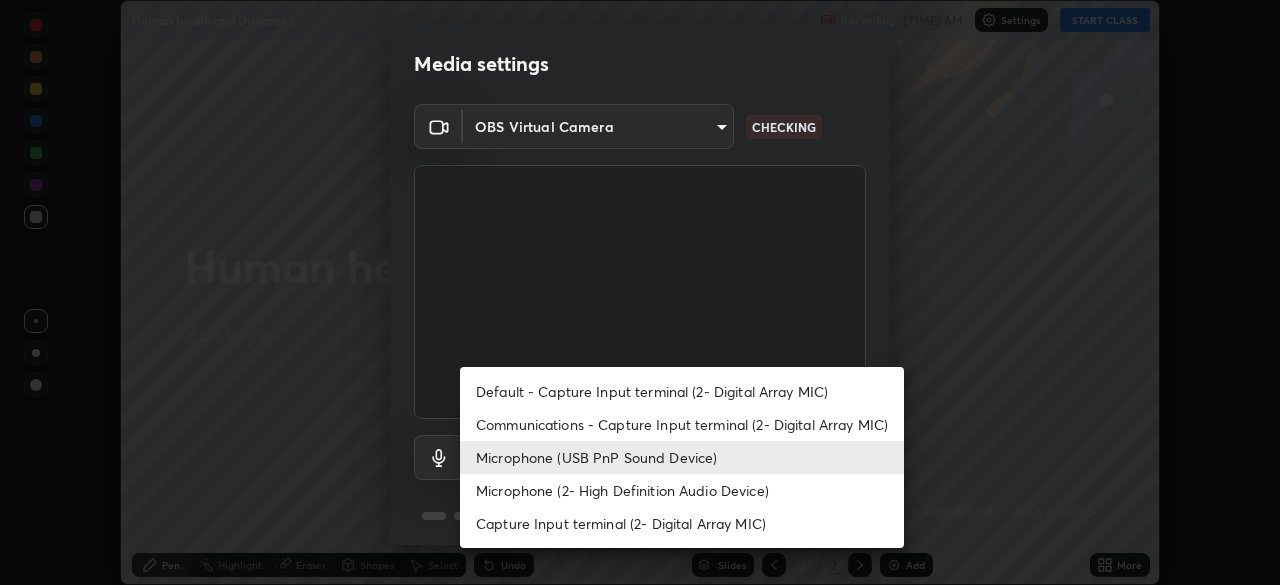click on "Microphone (2- High Definition Audio Device)" at bounding box center [682, 490] 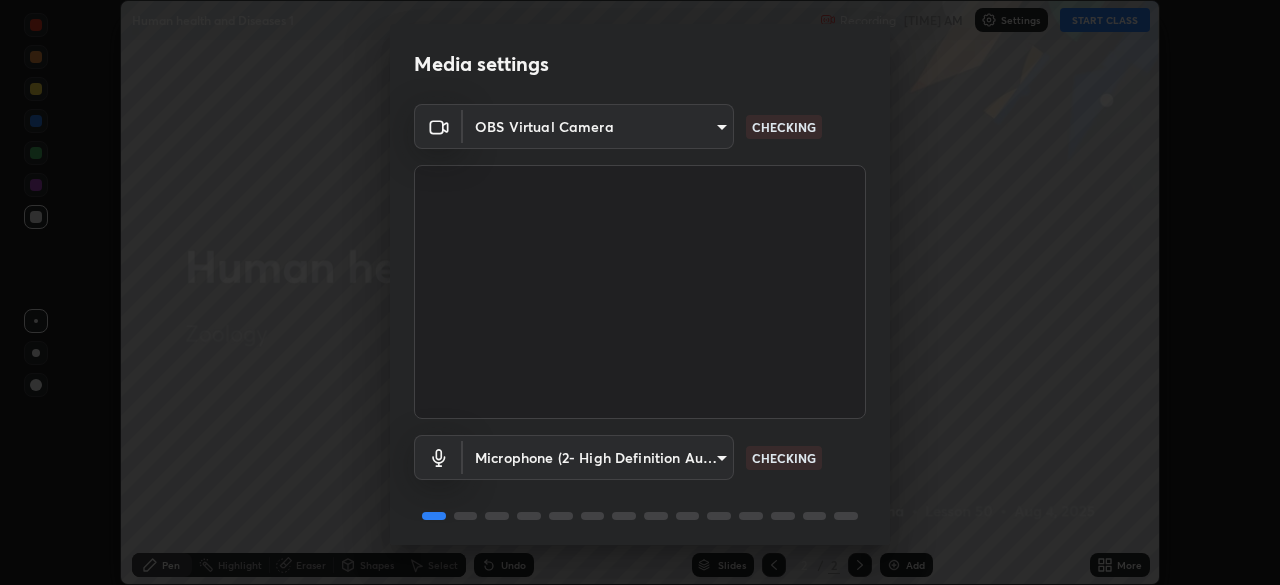 click on "Erase all Human health and Diseases 1 Recording WAS SCHEDULED TO START AT  11:11 AM Settings START CLASS Setting up your live class Human health and Diseases 1 • L50 of Zoology Prashant Sharma Pen Highlight Eraser Shapes Select Undo Slides 2 / 2 Add More No doubts shared Encourage your learners to ask a doubt for better clarity Report an issue Reason for reporting Buffering Chat not working Audio - Video sync issue Educator video quality low ​ Attach an image Report Media settings OBS Virtual Camera 26ea4645ce1167a88714ccf2a1c7b245e82c900ba769eb6e2bf526cec6792837 CHECKING Microphone (2- High Definition Audio Device) ef8aa637f57fc0333f9784769bf965df92e4fb51816de824fd7a6962ab809f6c CHECKING 1 / 5 Next" at bounding box center [640, 292] 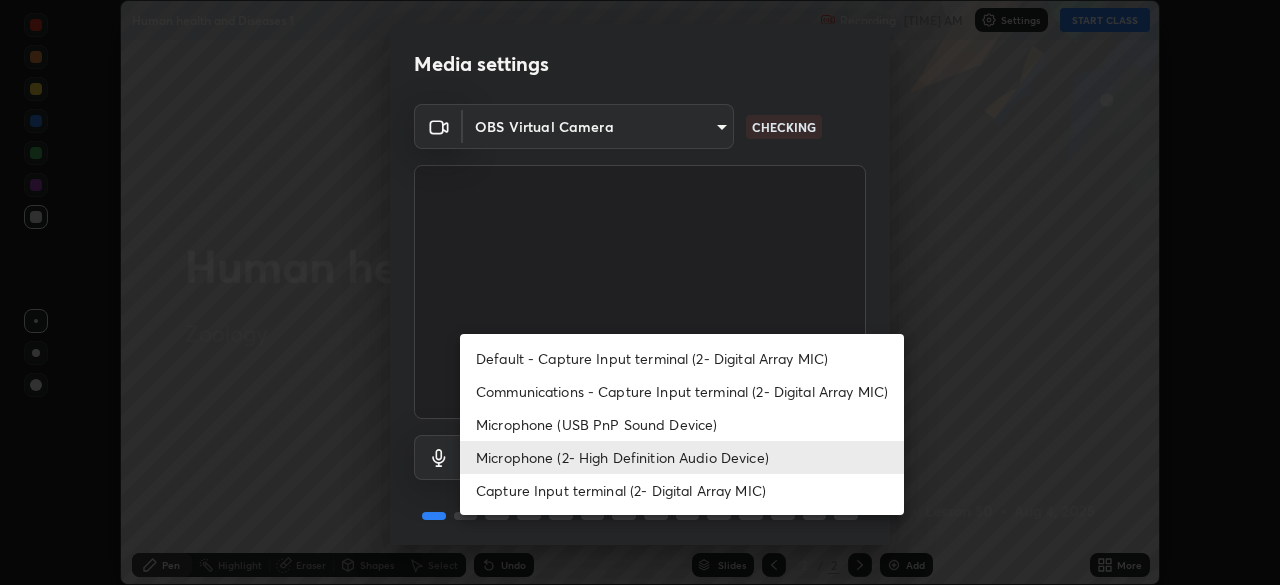 click on "Microphone (USB PnP Sound Device)" at bounding box center (682, 424) 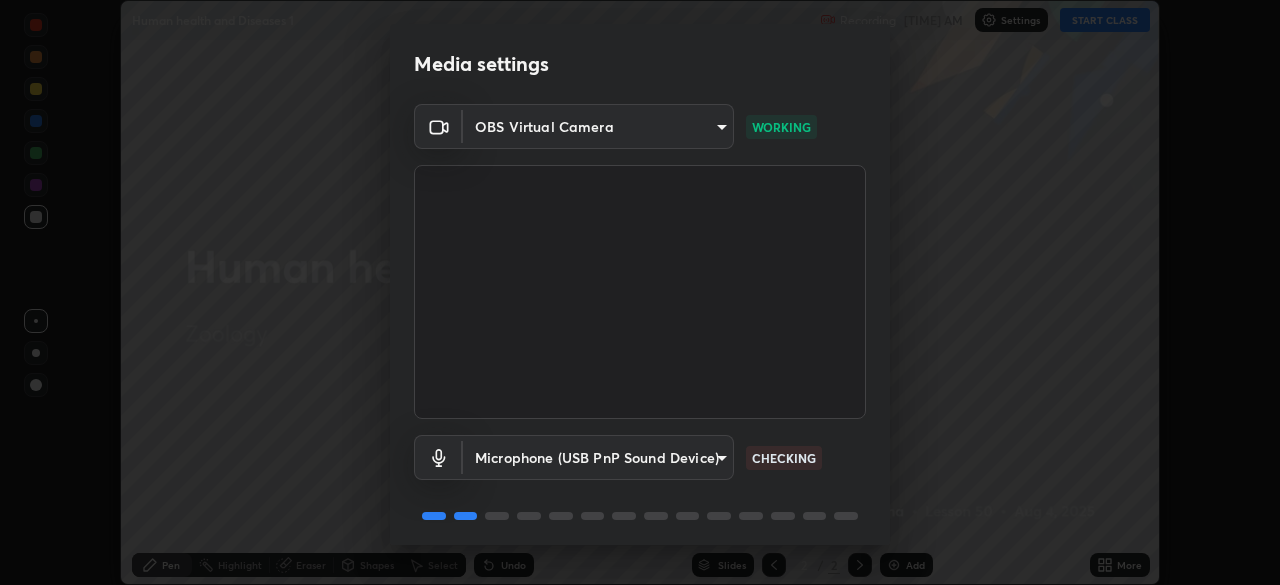 scroll, scrollTop: 71, scrollLeft: 0, axis: vertical 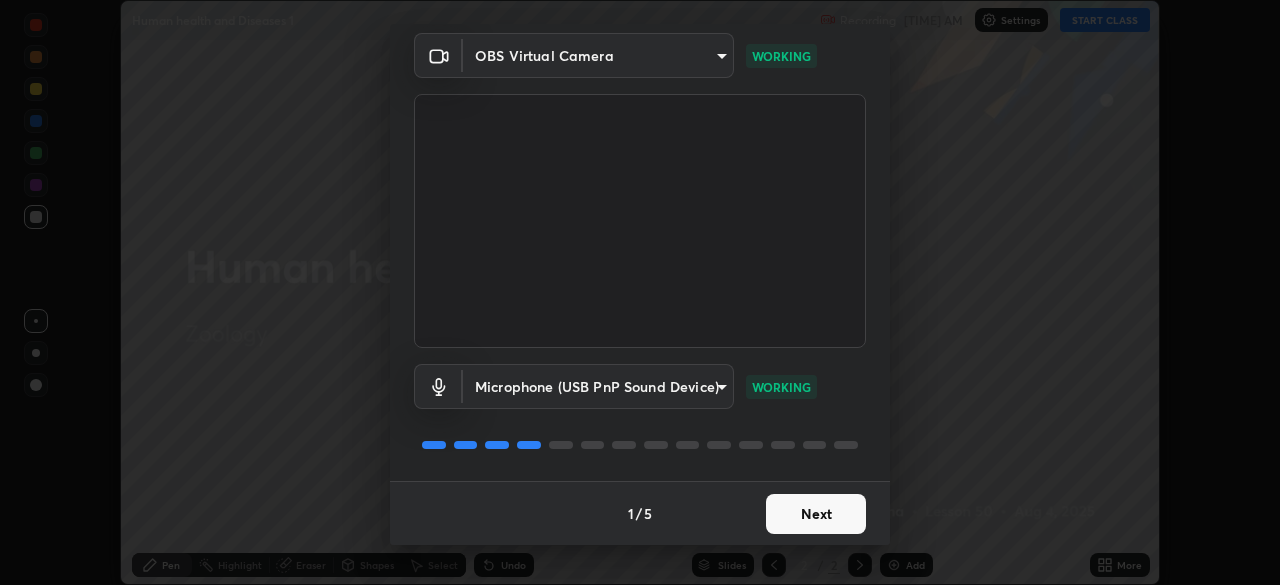 click on "Next" at bounding box center [816, 514] 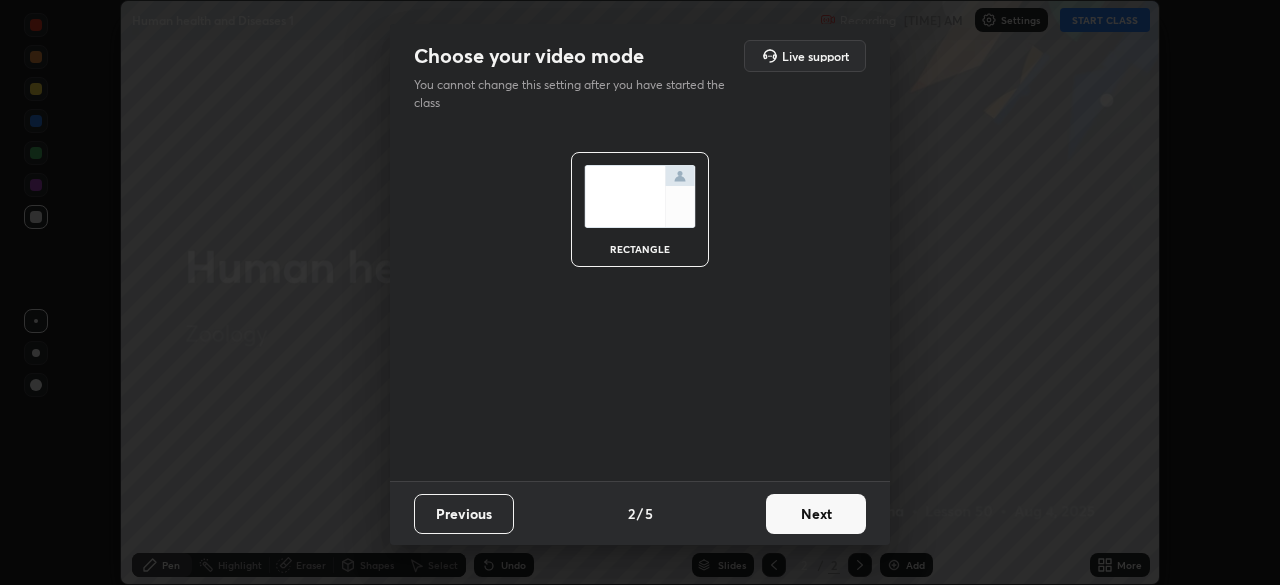 scroll, scrollTop: 0, scrollLeft: 0, axis: both 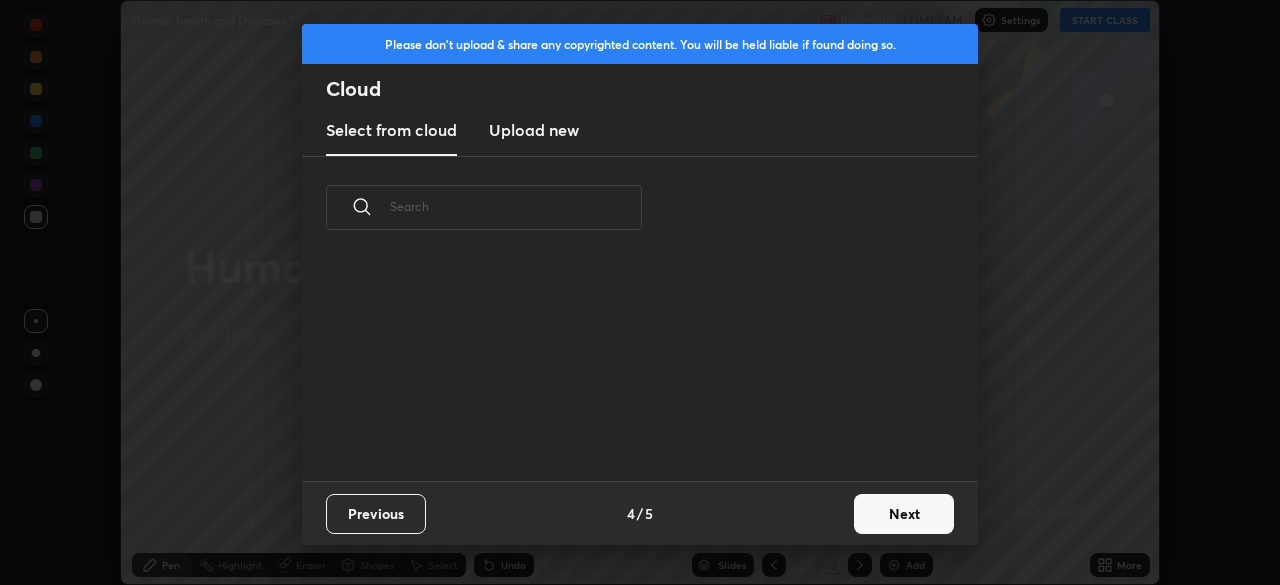 click on "Next" at bounding box center (904, 514) 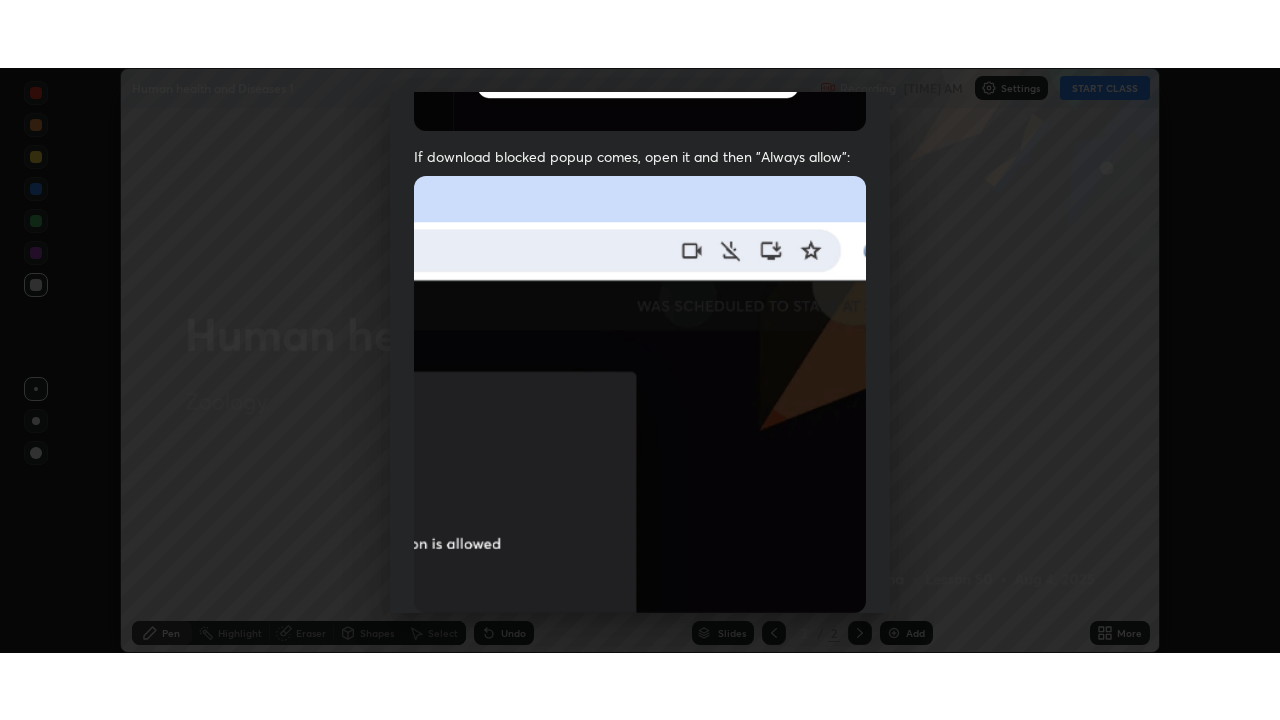 scroll, scrollTop: 479, scrollLeft: 0, axis: vertical 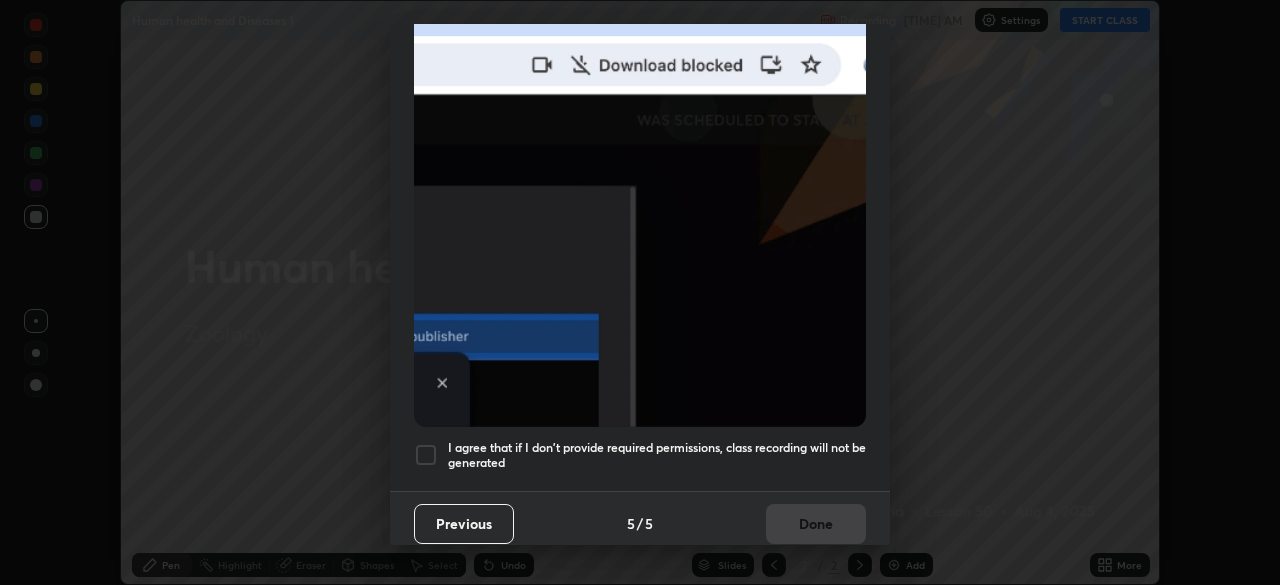 click at bounding box center [426, 455] 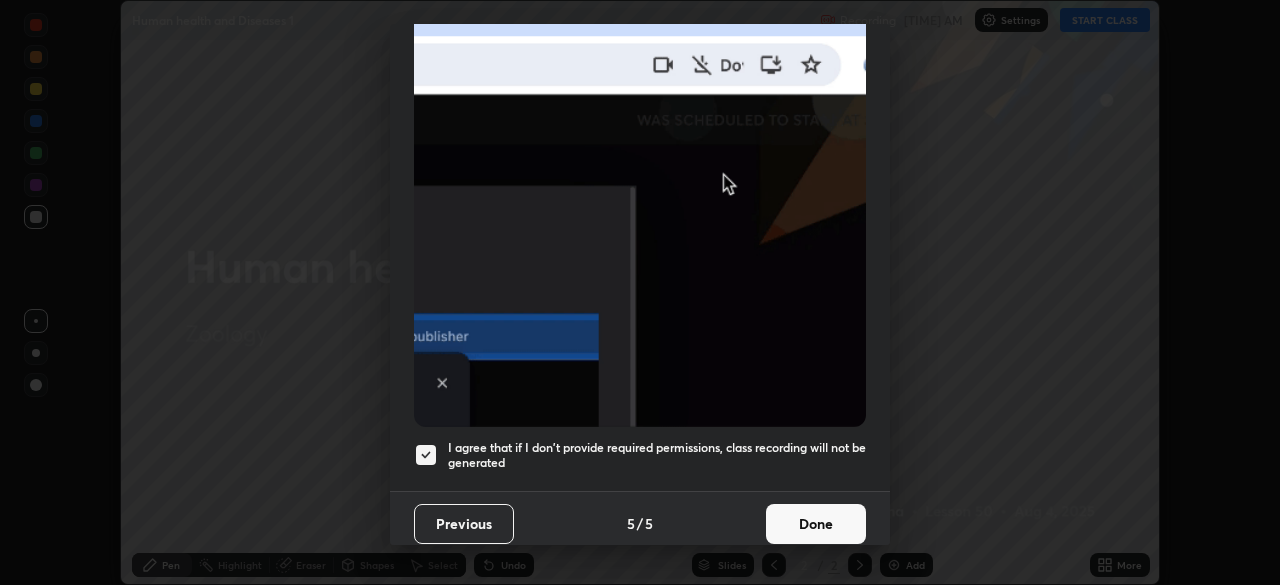click on "Done" at bounding box center [816, 524] 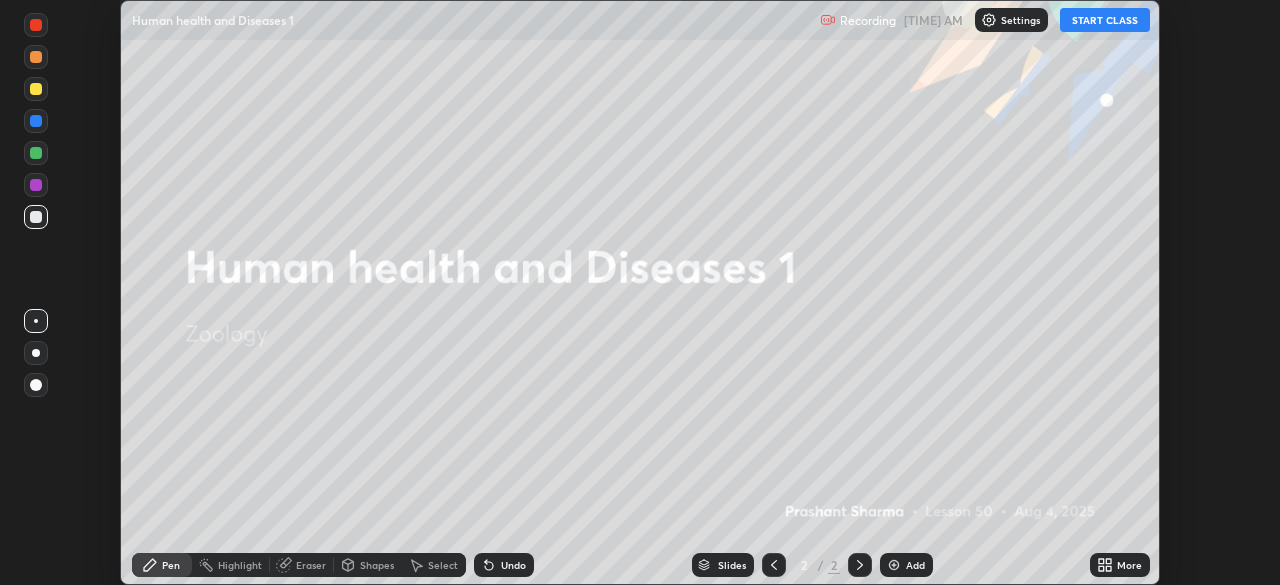click 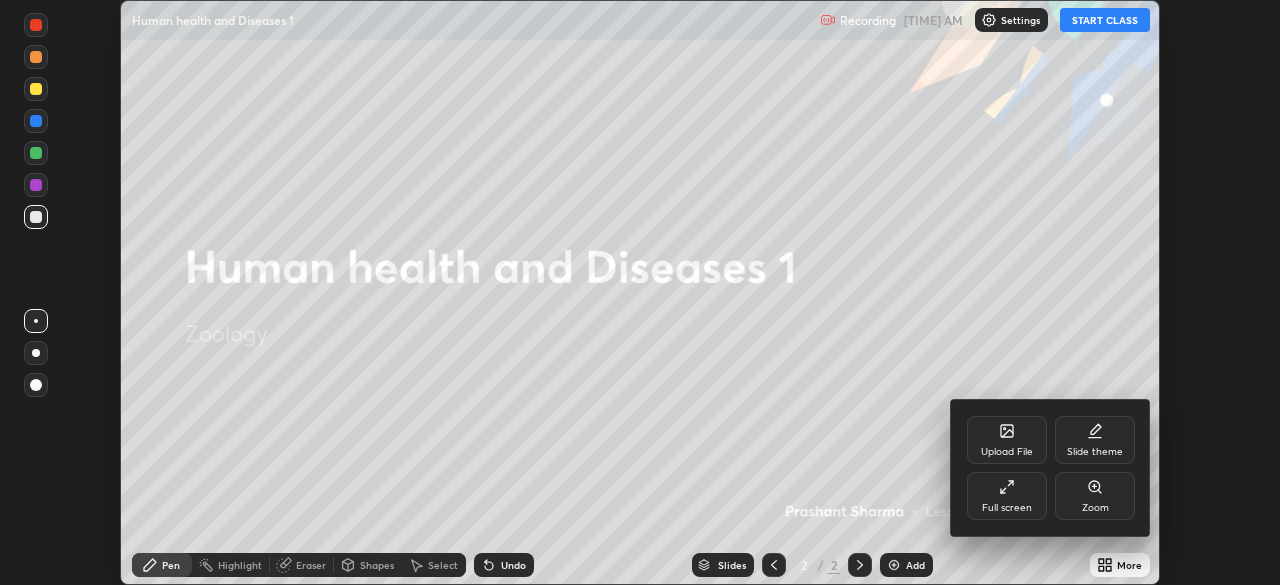 click on "Slide theme" at bounding box center (1095, 440) 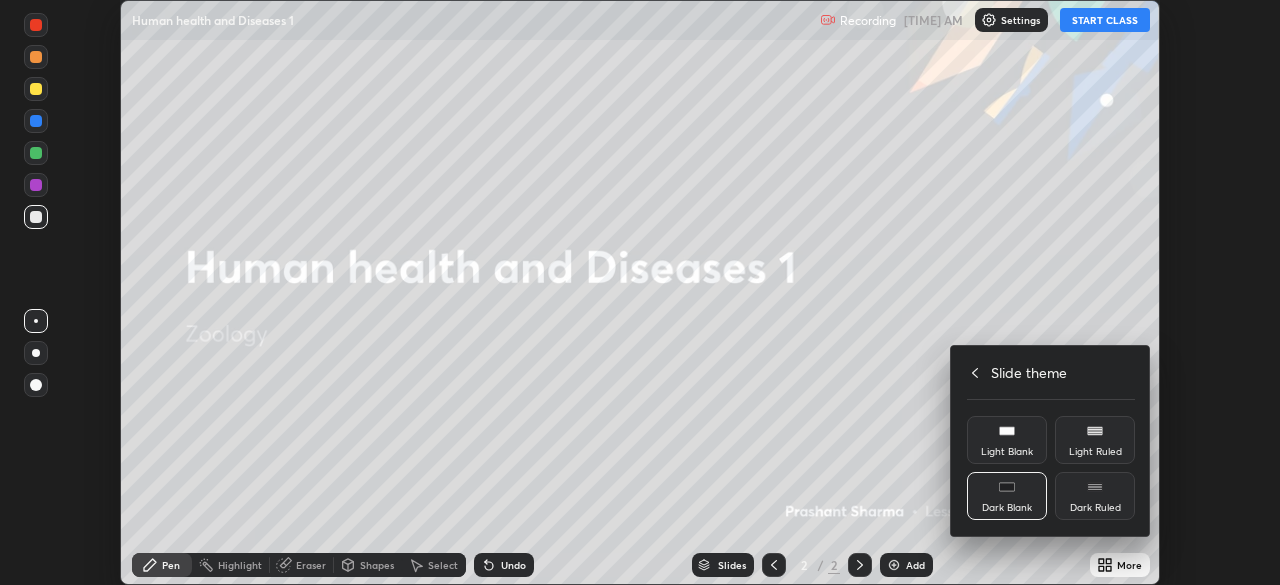 click on "Dark Blank" at bounding box center [1007, 508] 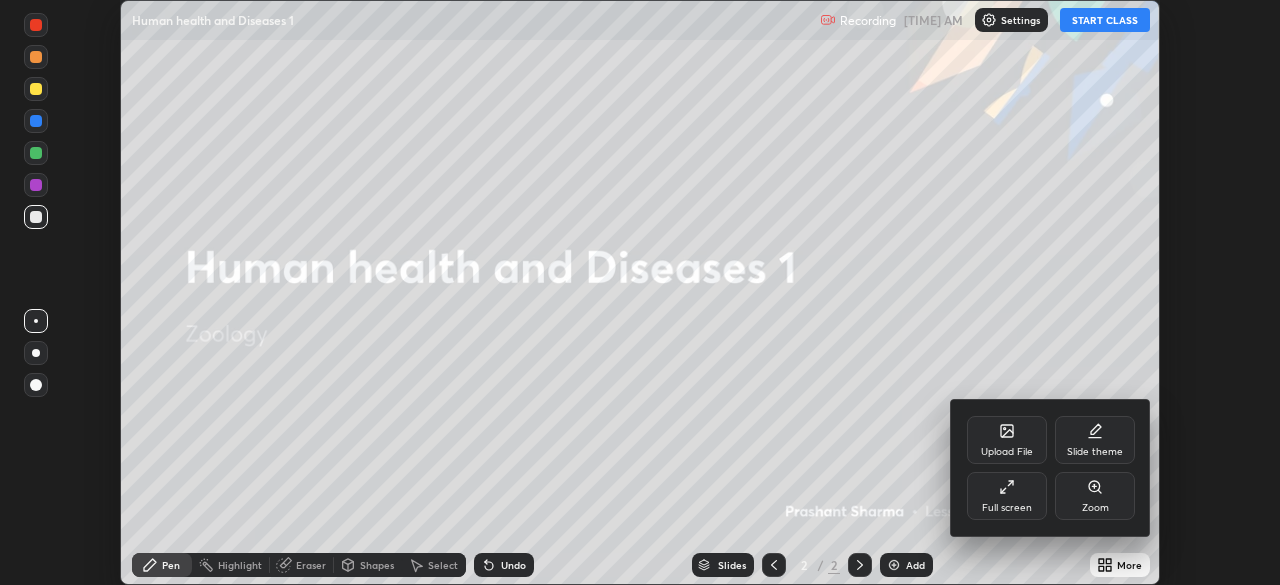 click on "Full screen" at bounding box center [1007, 496] 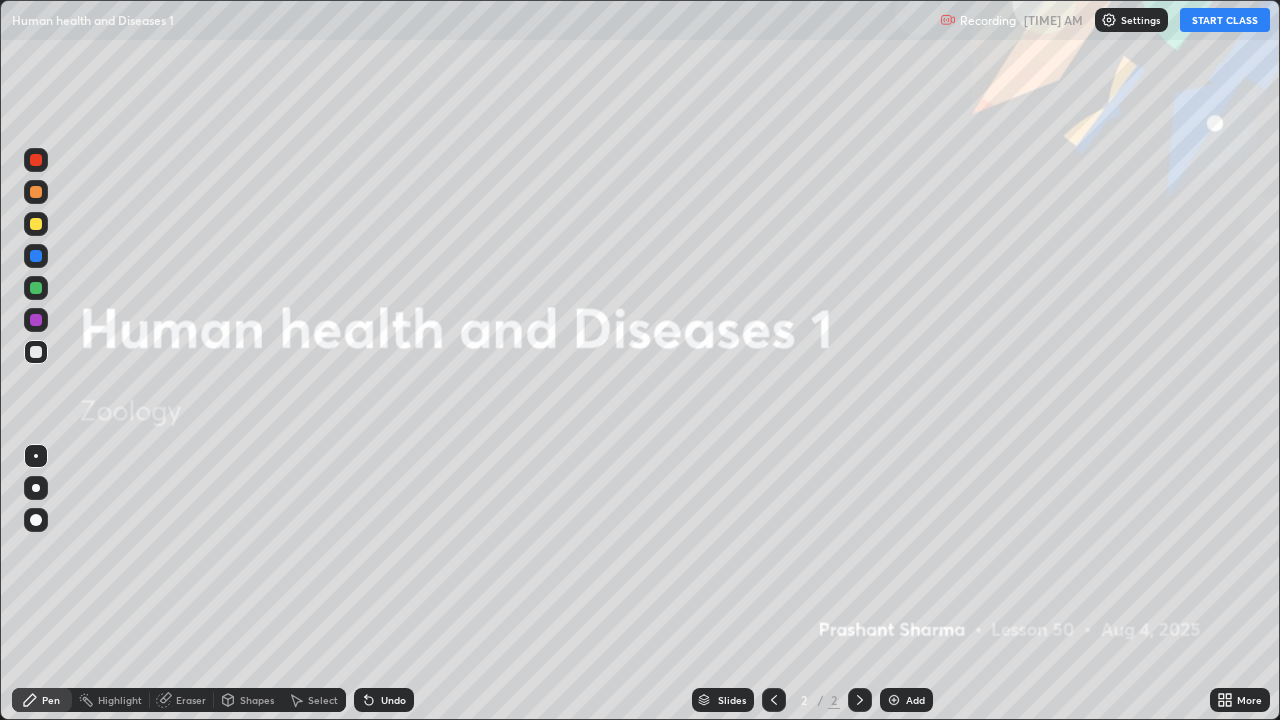 scroll, scrollTop: 99280, scrollLeft: 98720, axis: both 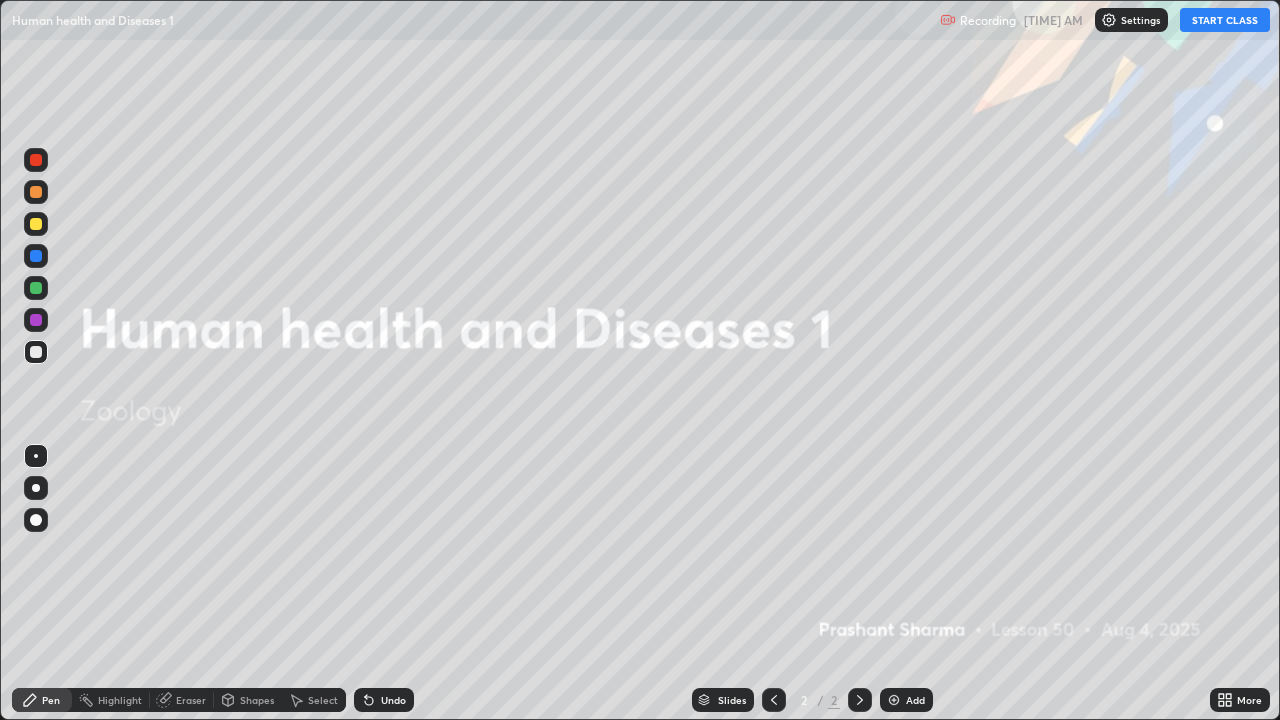 click on "Add" at bounding box center [915, 700] 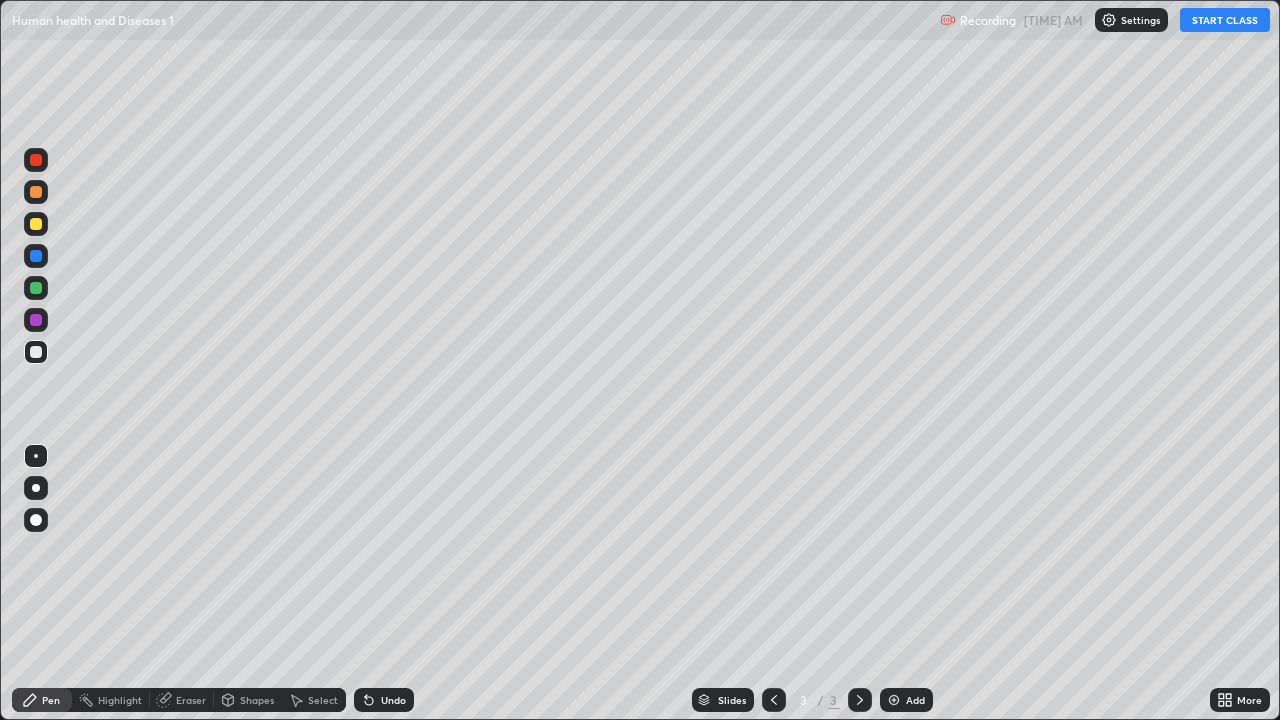 click on "START CLASS" at bounding box center [1225, 20] 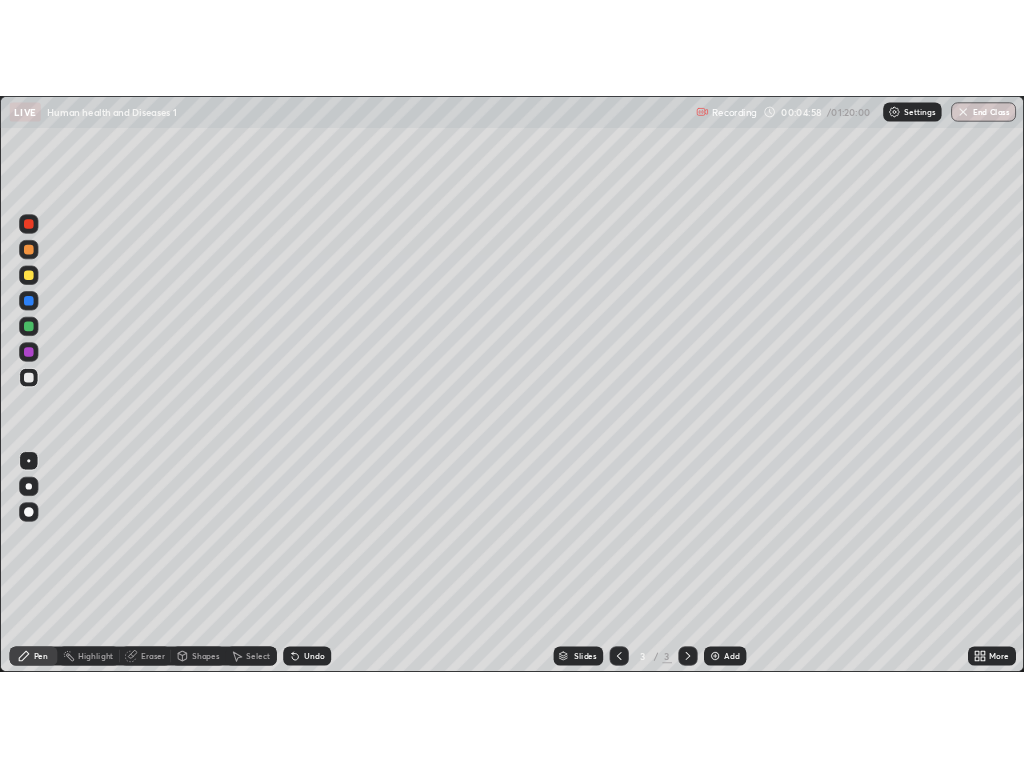 scroll, scrollTop: 99232, scrollLeft: 98720, axis: both 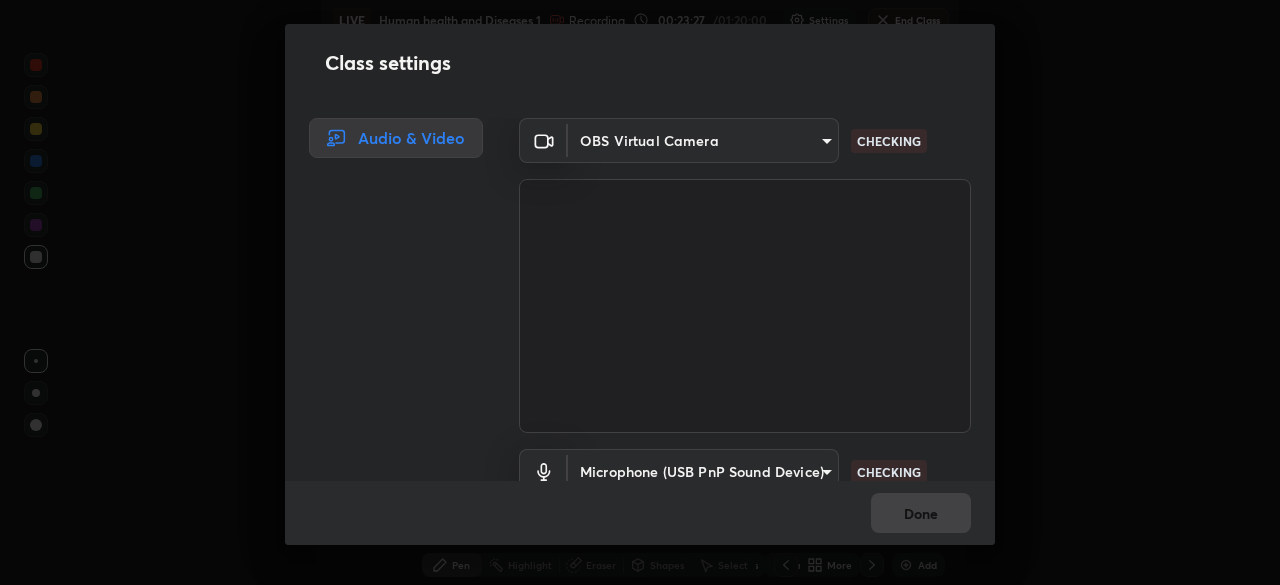 click on "Erase all LIVE Human health and Diseases 1 Recording 00:23:27 /  01:20:00 Settings End Class Setting up your live class Human health and Diseases 1 • L50 of Zoology Prashant Sharma Pen Highlight Eraser Shapes Select Undo Slides 3 / 3 Add More No doubts shared Encourage your learners to ask a doubt for better clarity Report an issue Reason for reporting Buffering Chat not working Audio - Video sync issue Educator video quality low ​ Attach an image Report Class settings Audio & Video OBS Virtual Camera 26ea4645ce1167a88714ccf2a1c7b245e82c900ba769eb6e2bf526cec6792837 CHECKING Microphone (USB PnP Sound Device) e3c9501938c1bee60e0ecf265da559a0af6e590ef5b4ba89f006b847366157ab CHECKING Done" at bounding box center [640, 292] 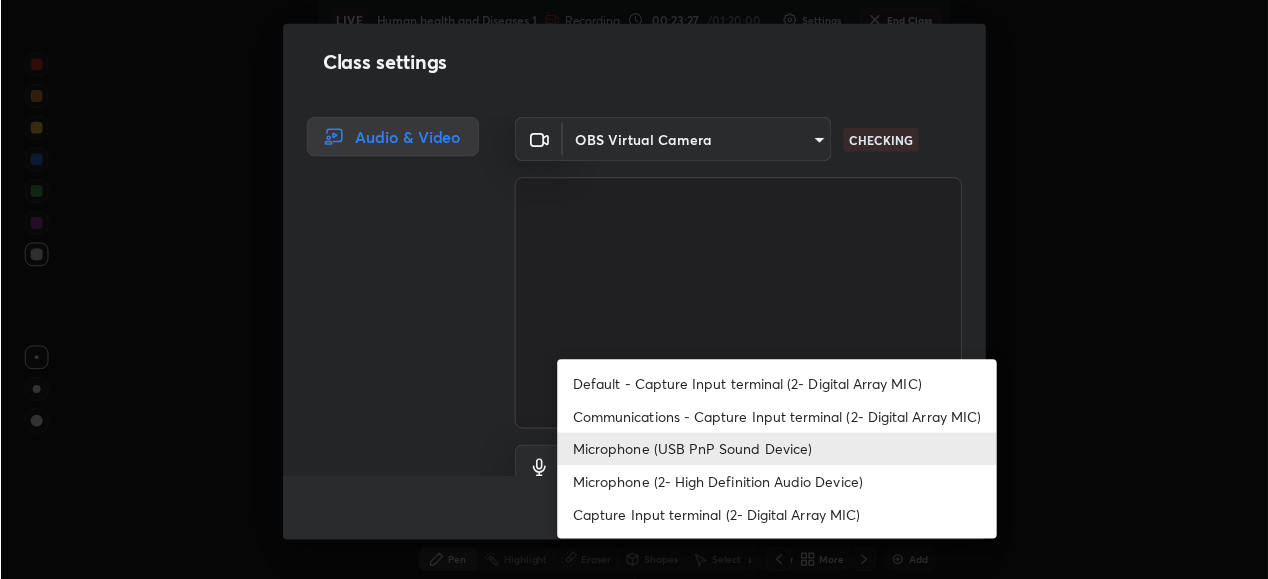 scroll, scrollTop: 18, scrollLeft: 0, axis: vertical 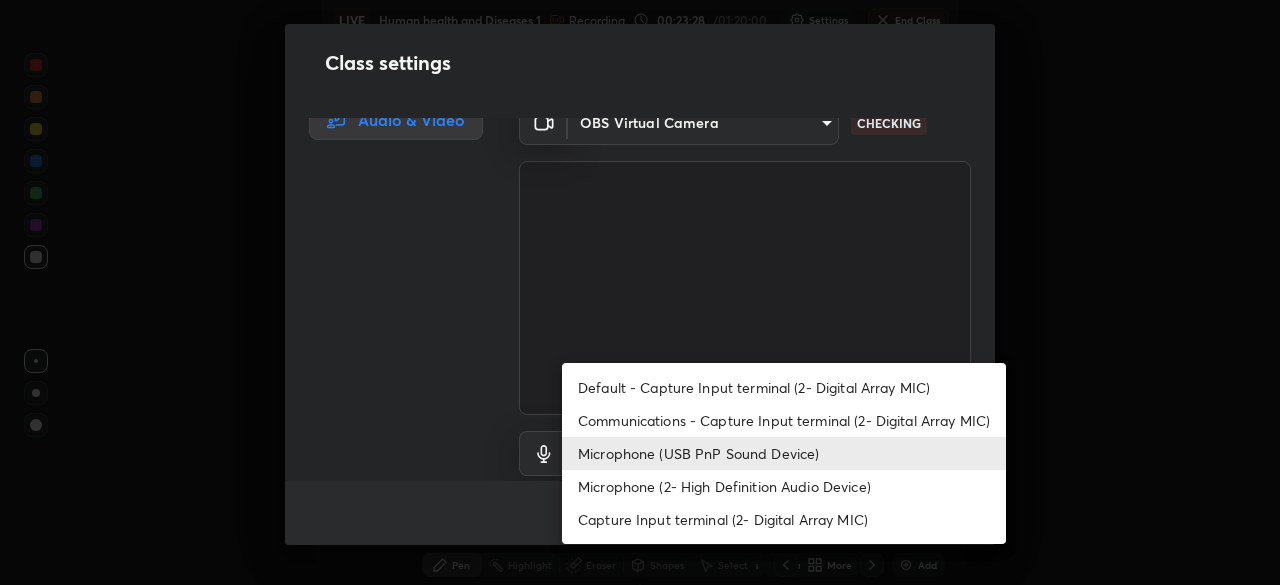 click on "Microphone (2- High Definition Audio Device)" at bounding box center [784, 486] 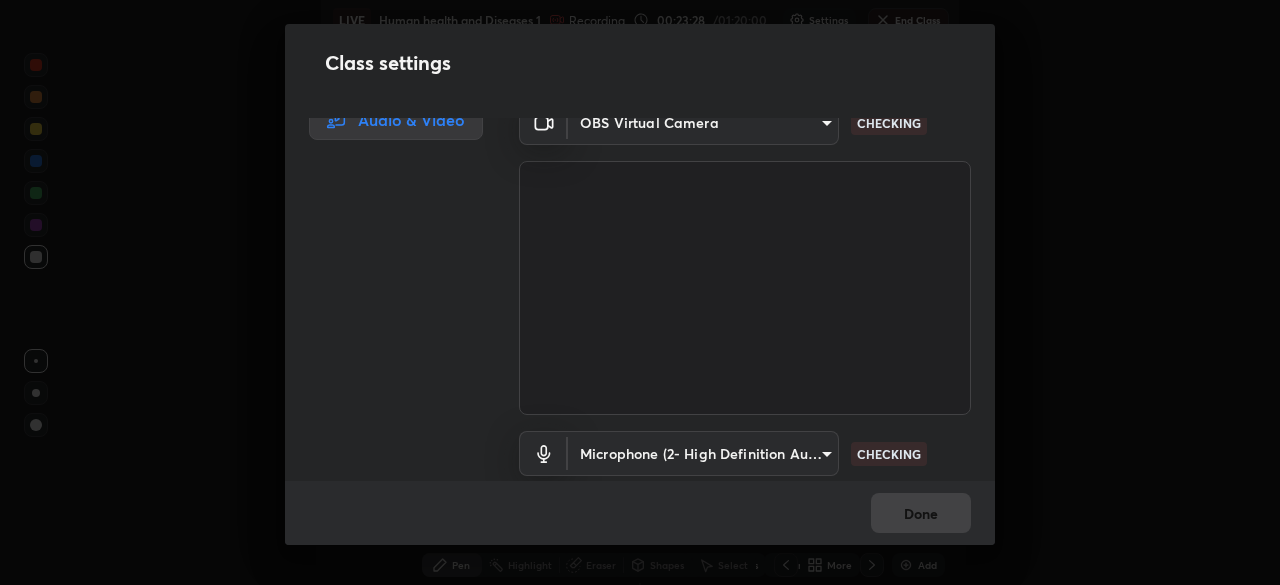 click on "Erase all LIVE Human health and Diseases 1 Recording 00:23:28 /  01:20:00 Settings End Class Setting up your live class Human health and Diseases 1 • L50 of Zoology Prashant Sharma Pen Highlight Eraser Shapes Select Undo Slides 3 / 3 Add More No doubts shared Encourage your learners to ask a doubt for better clarity Report an issue Reason for reporting Buffering Chat not working Audio - Video sync issue Educator video quality low ​ Attach an image Report Class settings Audio & Video OBS Virtual Camera 26ea4645ce1167a88714ccf2a1c7b245e82c900ba769eb6e2bf526cec6792837 CHECKING Microphone (2- High Definition Audio Device) ef8aa637f57fc0333f9784769bf965df92e4fb51816de824fd7a6962ab809f6c CHECKING Done" at bounding box center (640, 292) 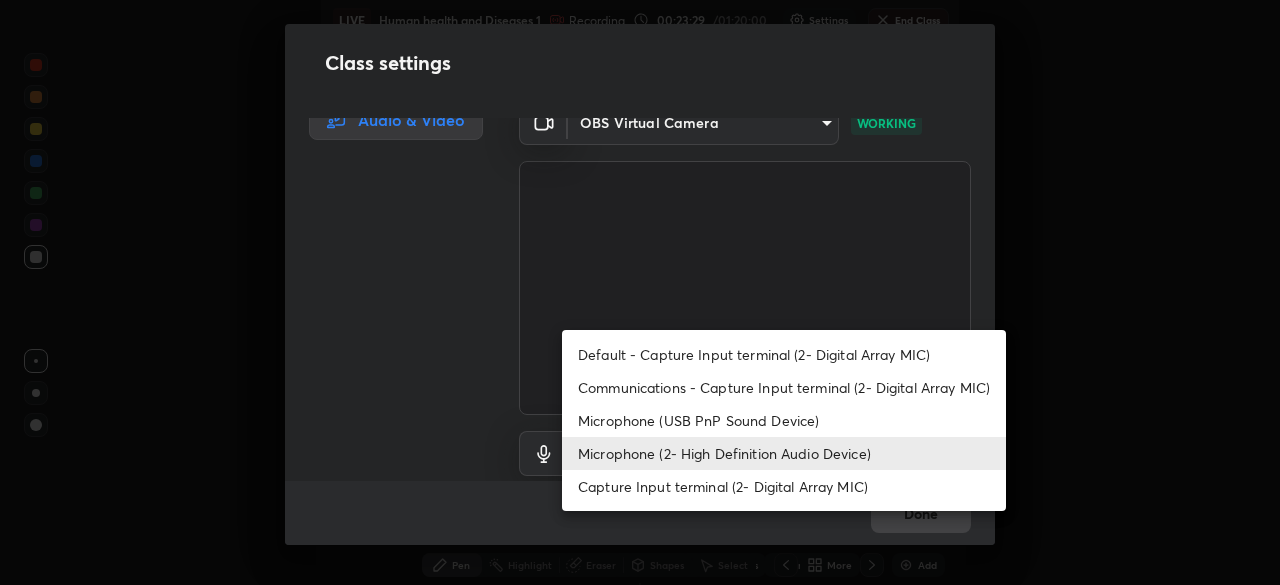 click on "Microphone (USB PnP Sound Device)" at bounding box center [784, 420] 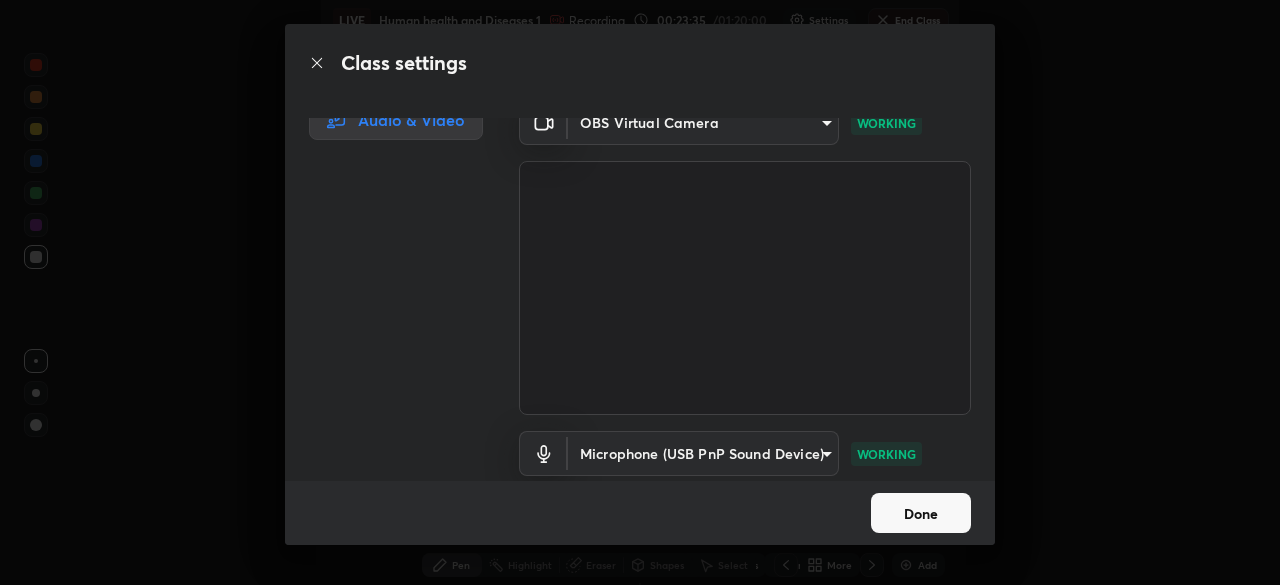 click on "Done" at bounding box center (921, 513) 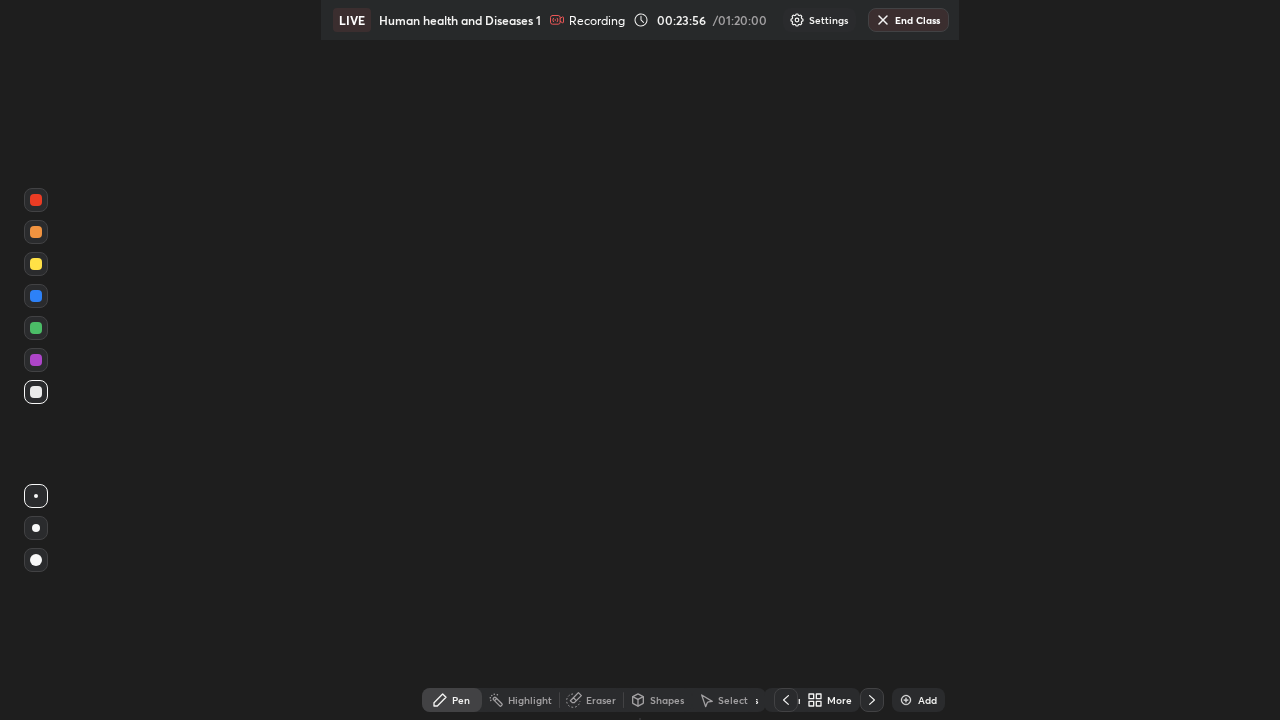 click on "More" at bounding box center [839, 700] 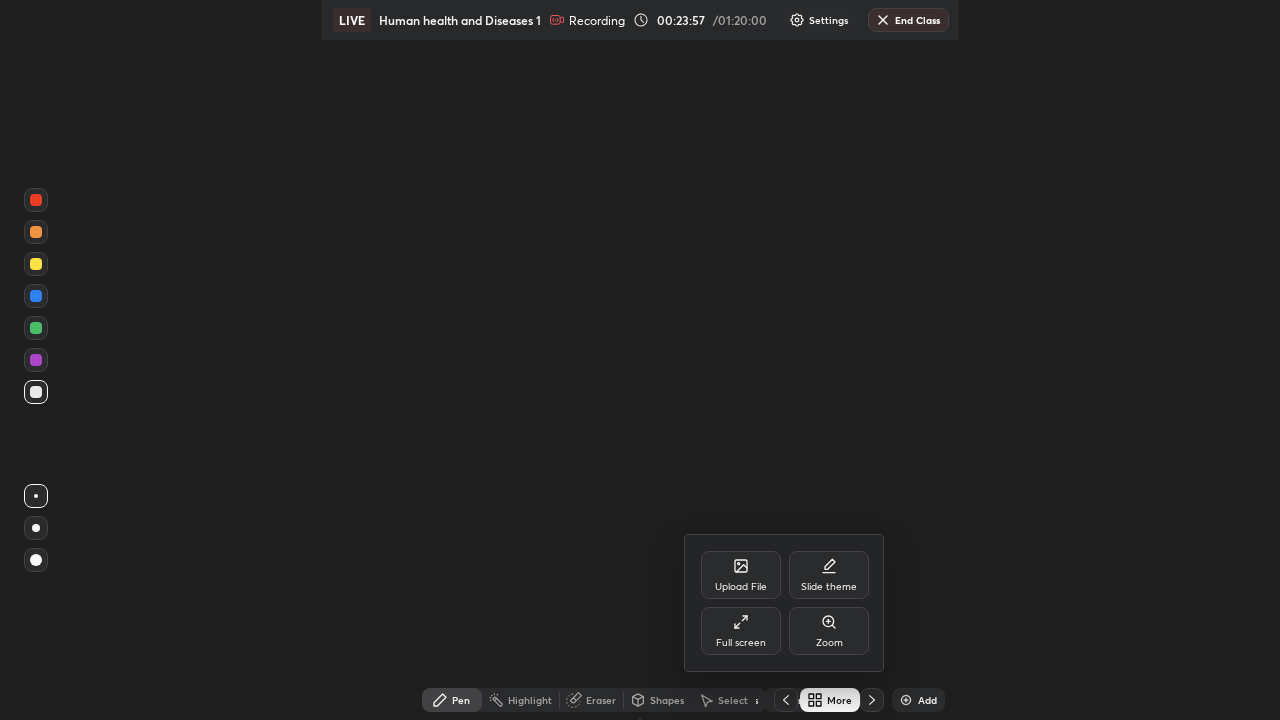 click on "Full screen" at bounding box center [741, 631] 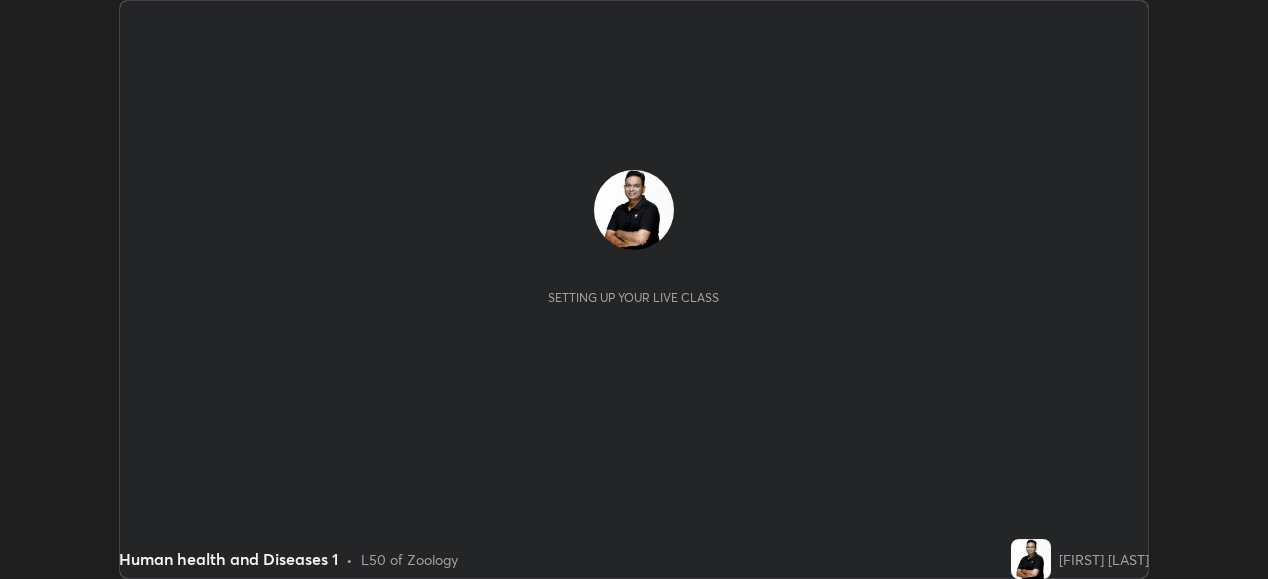 scroll, scrollTop: 0, scrollLeft: 0, axis: both 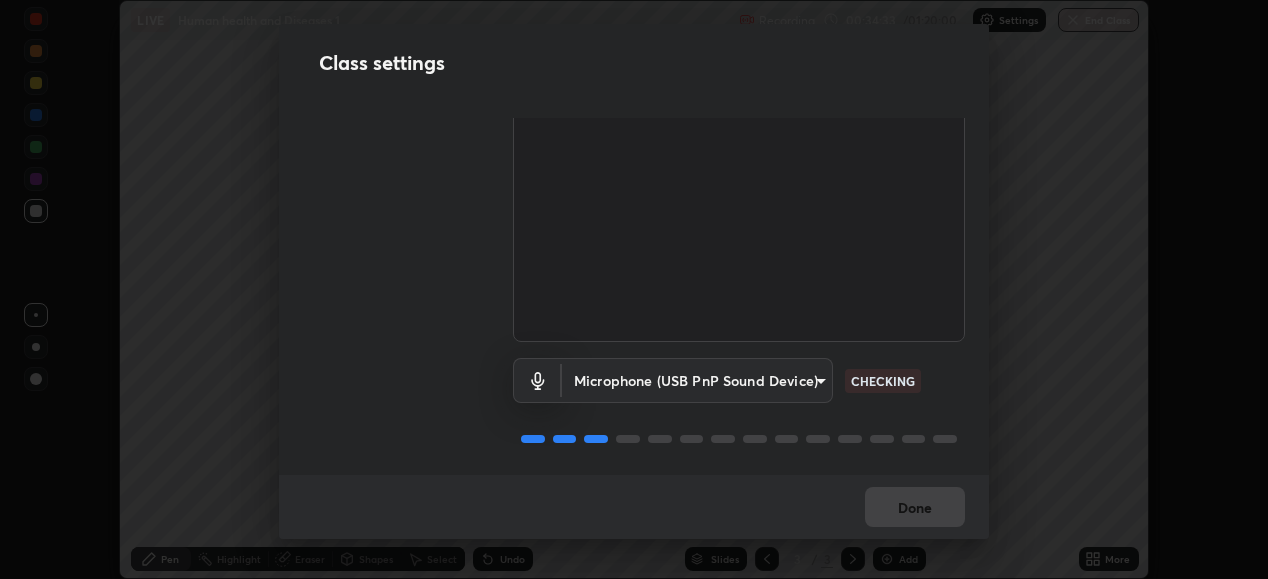 click on "Erase all LIVE Human health and Diseases 1 Recording 00:34:33 /  01:20:00 Settings End Class Setting up your live class Human health and Diseases 1 • L50 of Zoology [FIRST] [LAST] Pen Highlight Eraser Shapes Select Undo Slides 3 / 3 Add More No doubts shared Encourage your learners to ask a doubt for better clarity Report an issue Reason for reporting Buffering Chat not working Audio - Video sync issue Educator video quality low ​ Attach an image Report Class settings Audio & Video OBS Virtual Camera [HASH] CHECKING Microphone (USB PnP Sound Device) [HASH] CHECKING Done" at bounding box center [634, 289] 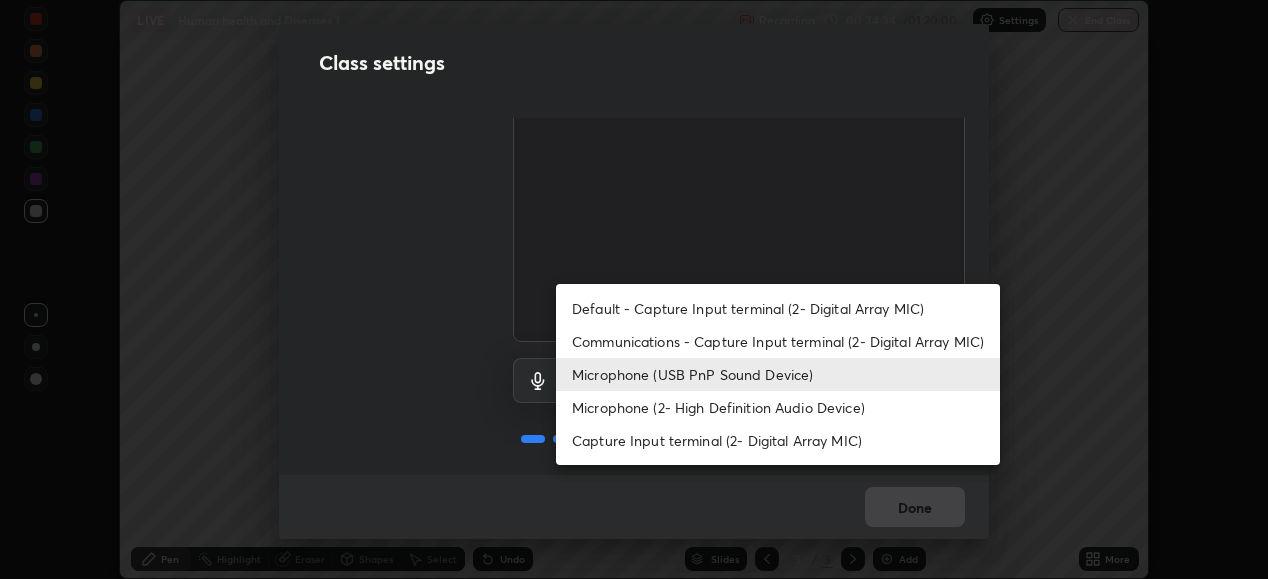 click on "Microphone (USB PnP Sound Device)" at bounding box center (778, 374) 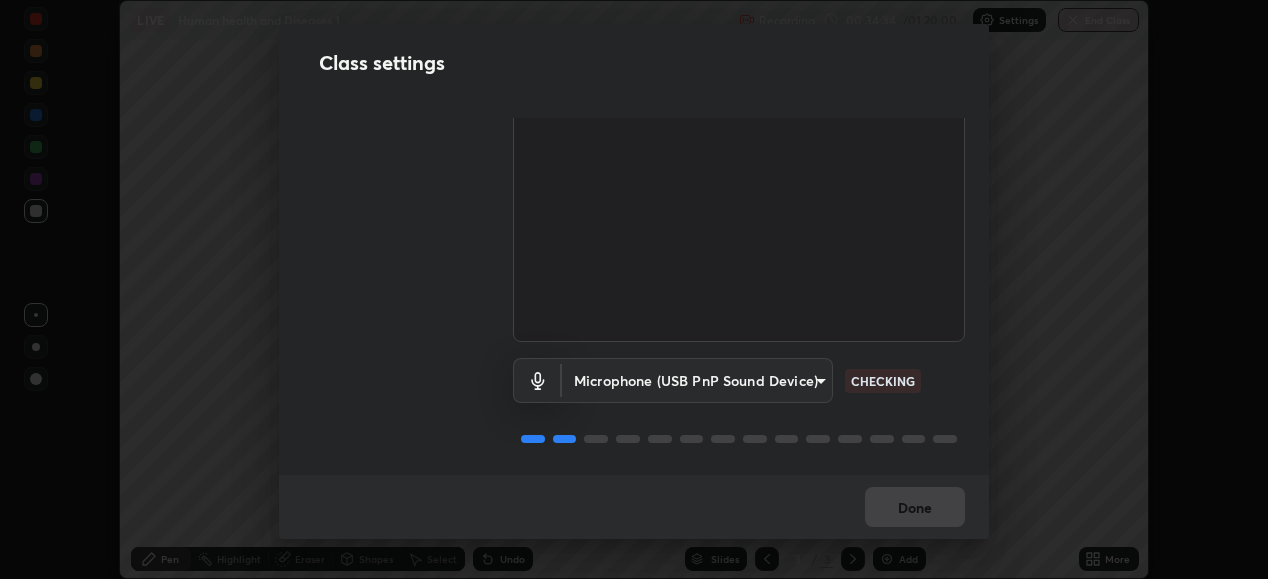 click on "Erase all LIVE Human health and Diseases 1 Recording 00:34:34 /  01:20:00 Settings End Class Setting up your live class Human health and Diseases 1 • L50 of Zoology [FIRST] [LAST] Pen Highlight Eraser Shapes Select Undo Slides 3 / 3 Add More No doubts shared Encourage your learners to ask a doubt for better clarity Report an issue Reason for reporting Buffering Chat not working Audio - Video sync issue Educator video quality low ​ Attach an image Report Class settings Audio & Video OBS Virtual Camera [HASH] CHECKING Microphone (USB PnP Sound Device) [HASH] CHECKING Done" at bounding box center (634, 289) 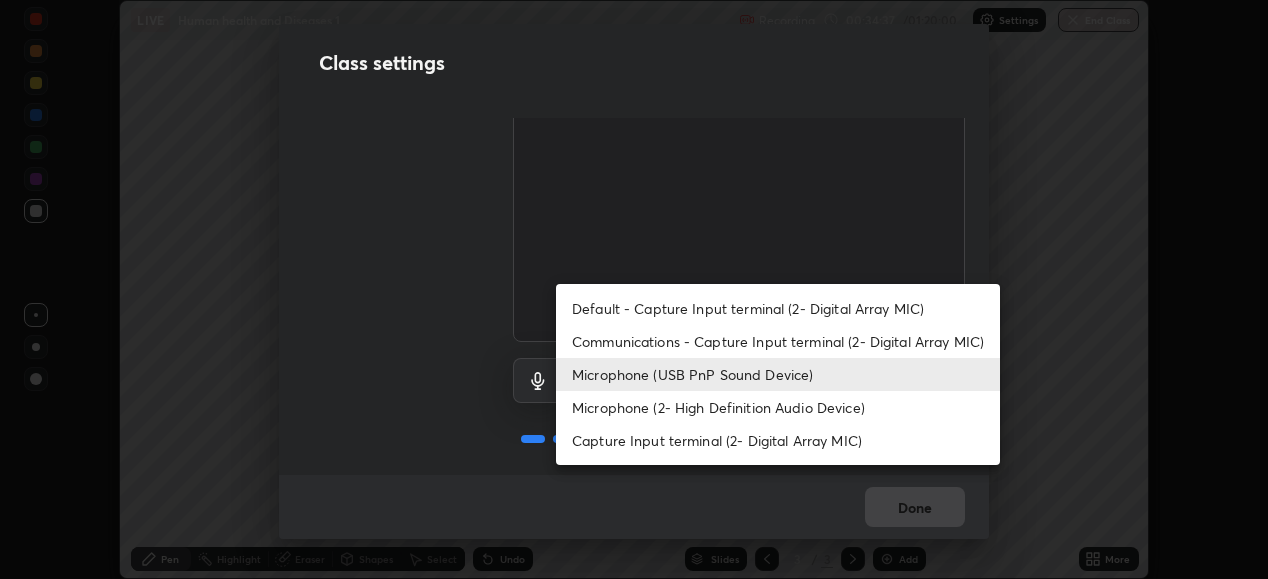 click on "Microphone (USB PnP Sound Device)" at bounding box center [778, 374] 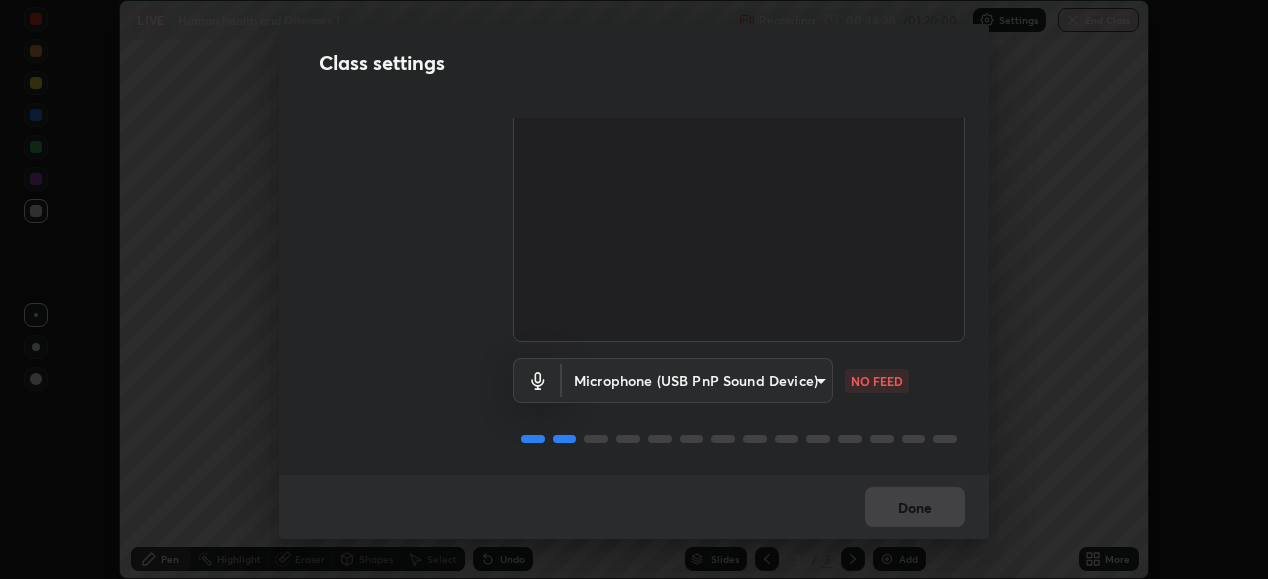 click on "Erase all LIVE Human health and Diseases 1 Recording 00:34:38 /  01:20:00 Settings End Class Setting up your live class Human health and Diseases 1 • L50 of Zoology [FIRST] [LAST] Pen Highlight Eraser Shapes Select Undo Slides 3 / 3 Add More No doubts shared Encourage your learners to ask a doubt for better clarity Report an issue Reason for reporting Buffering Chat not working Audio - Video sync issue Educator video quality low ​ Attach an image Report Class settings Audio & Video OBS Virtual Camera [HASH] WORKING Microphone (USB PnP Sound Device) [HASH] NO FEED Done" at bounding box center (634, 289) 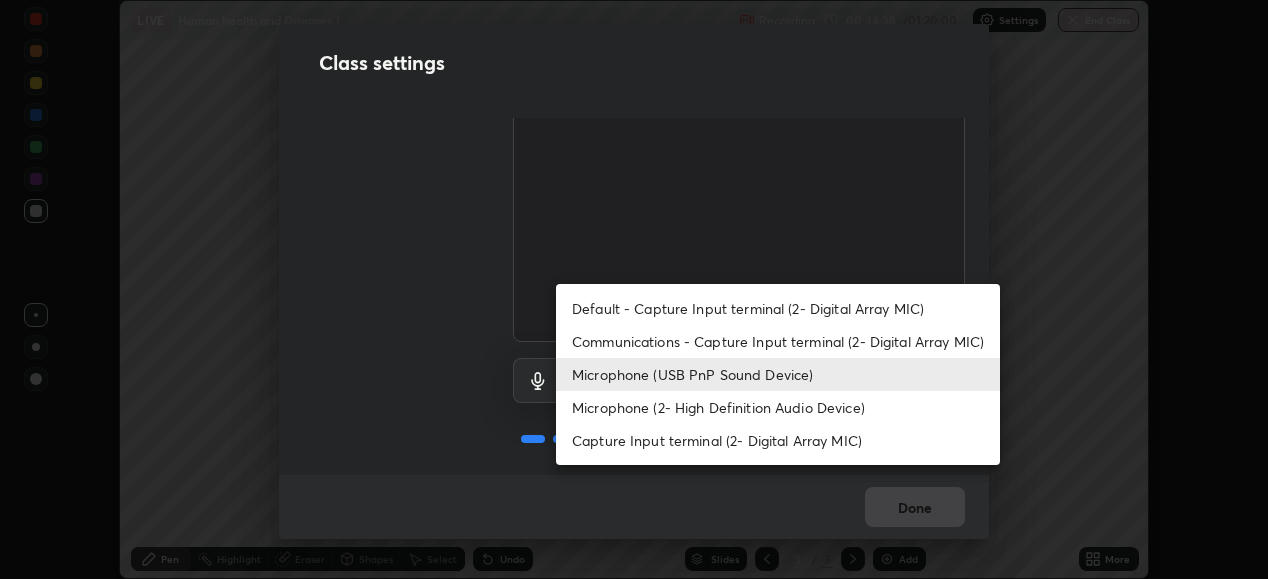 click on "Microphone (2- High Definition Audio Device)" at bounding box center (778, 407) 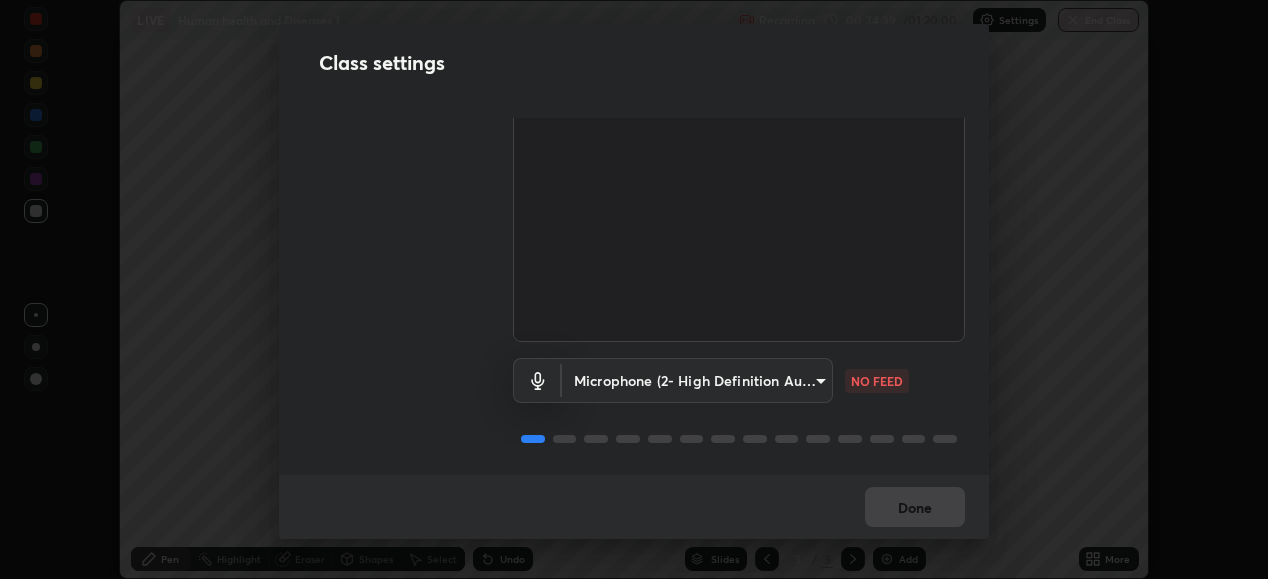 click on "Erase all LIVE Human health and Diseases 1 Recording 00:34:39 /  01:20:00 Settings End Class Setting up your live class Human health and Diseases 1 • L50 of Zoology [FIRST] [LAST] Pen Highlight Eraser Shapes Select Undo Slides 3 / 3 Add More No doubts shared Encourage your learners to ask a doubt for better clarity Report an issue Reason for reporting Buffering Chat not working Audio - Video sync issue Educator video quality low ​ Attach an image Report Class settings Audio & Video OBS Virtual Camera [HASH] WORKING Microphone (2- High Definition Audio Device) [HASH] NO FEED Done" at bounding box center (634, 289) 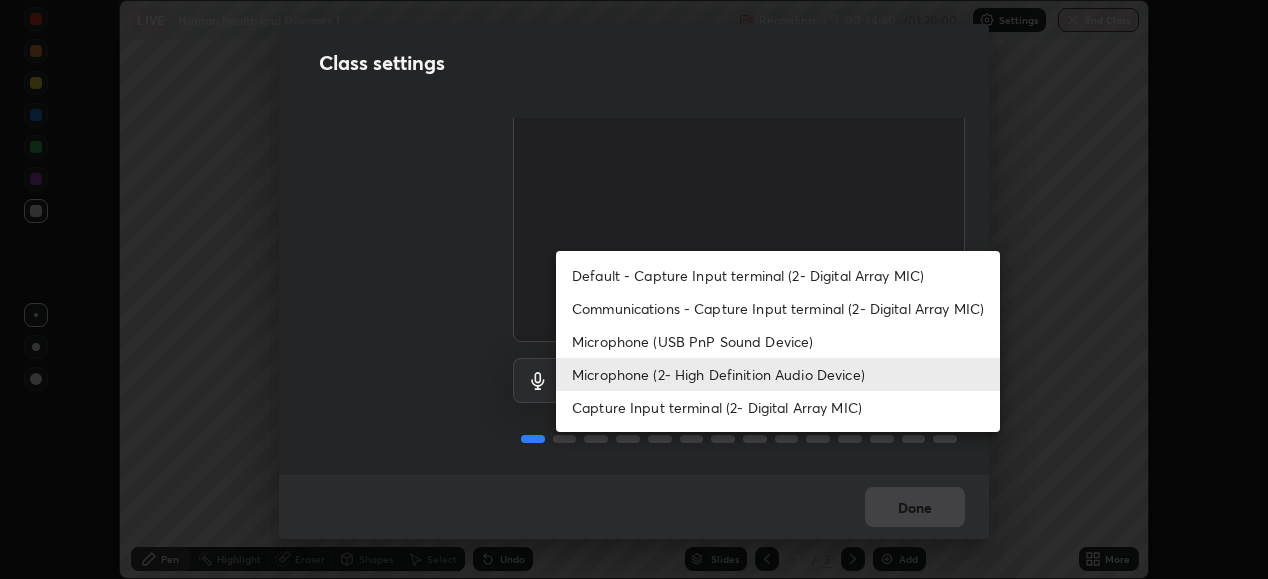 click on "Microphone (USB PnP Sound Device)" at bounding box center [778, 341] 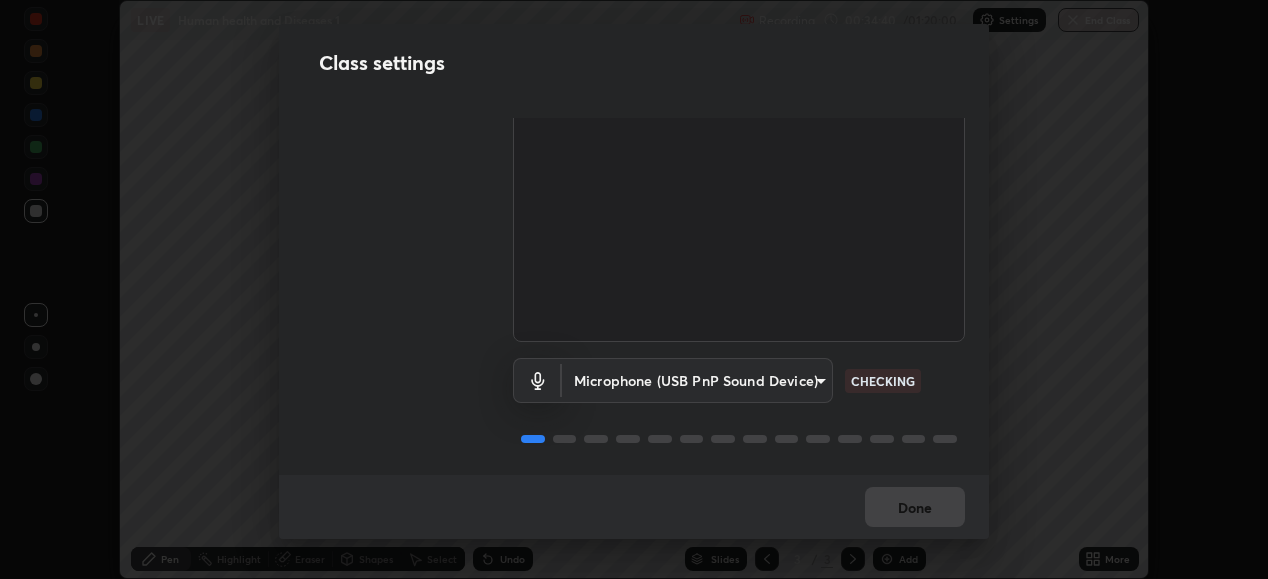 type on "e3c9501938c1bee60e0ecf265da559a0af6e590ef5b4ba89f006b847366157ab" 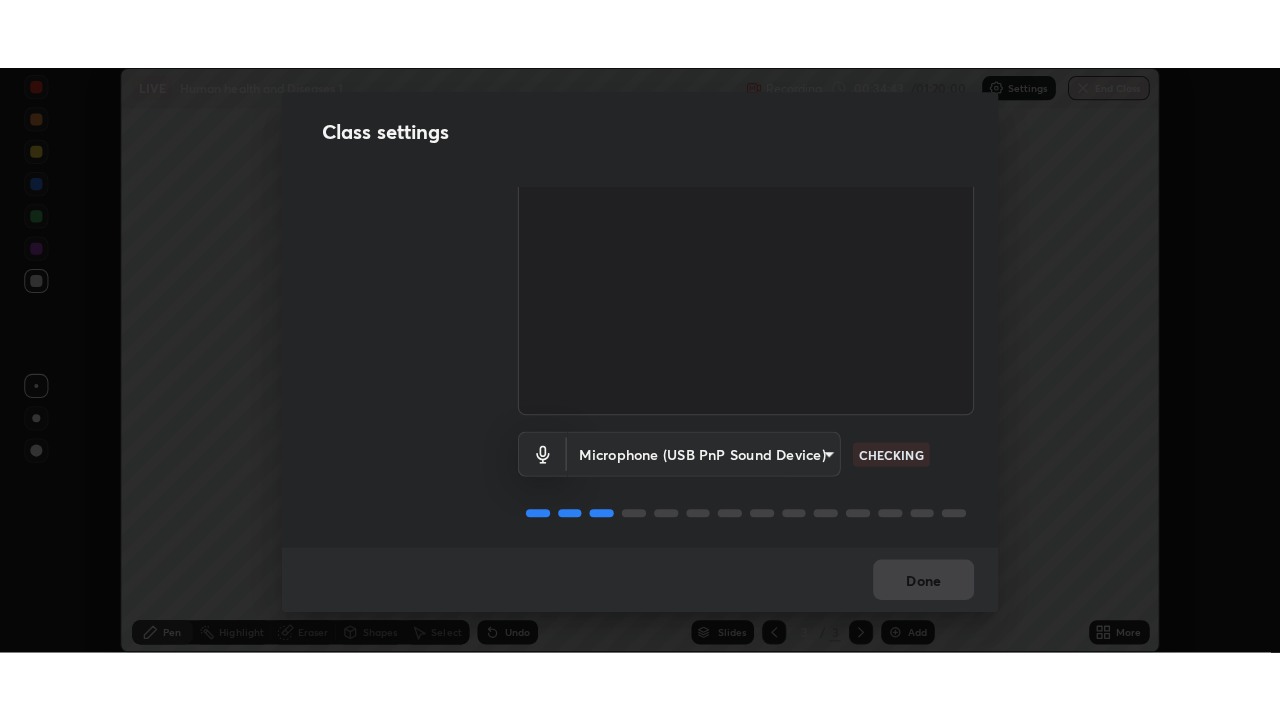 scroll, scrollTop: 92, scrollLeft: 0, axis: vertical 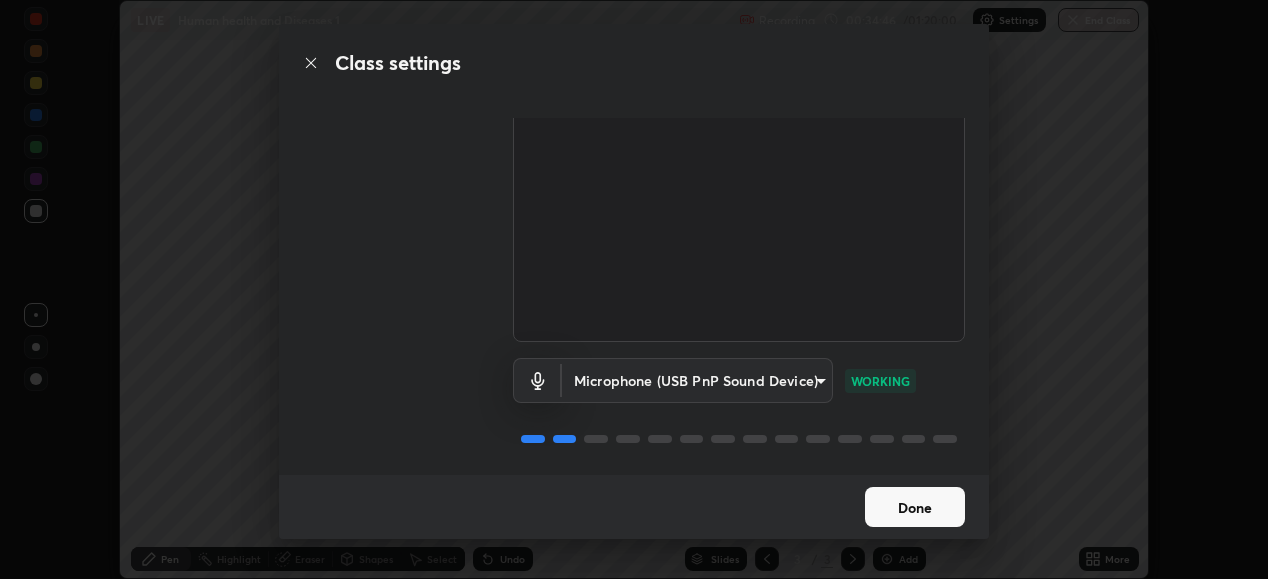 click on "Done" at bounding box center (915, 507) 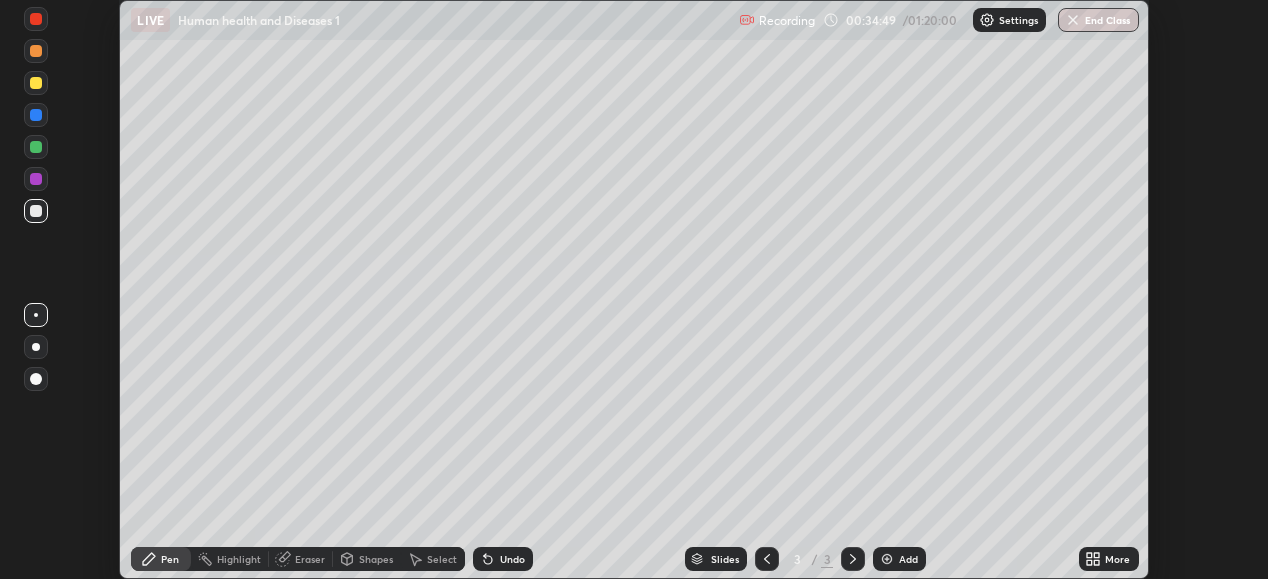 click 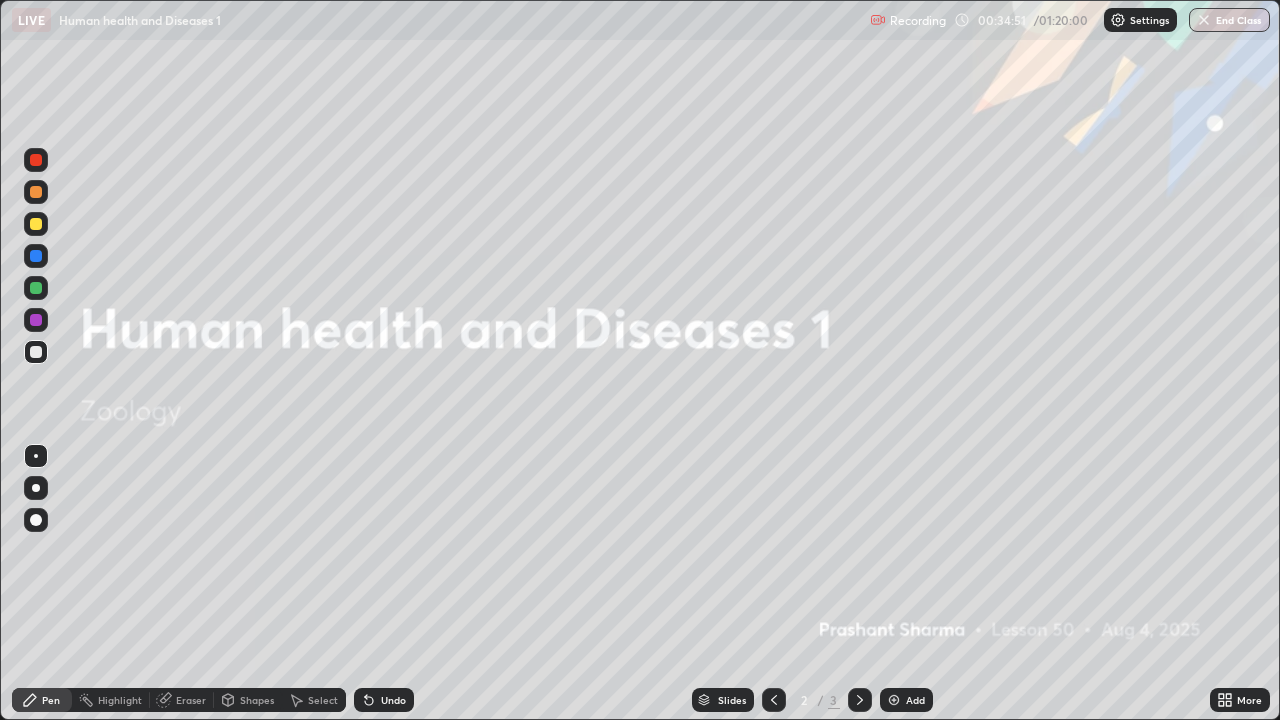 scroll, scrollTop: 99280, scrollLeft: 98720, axis: both 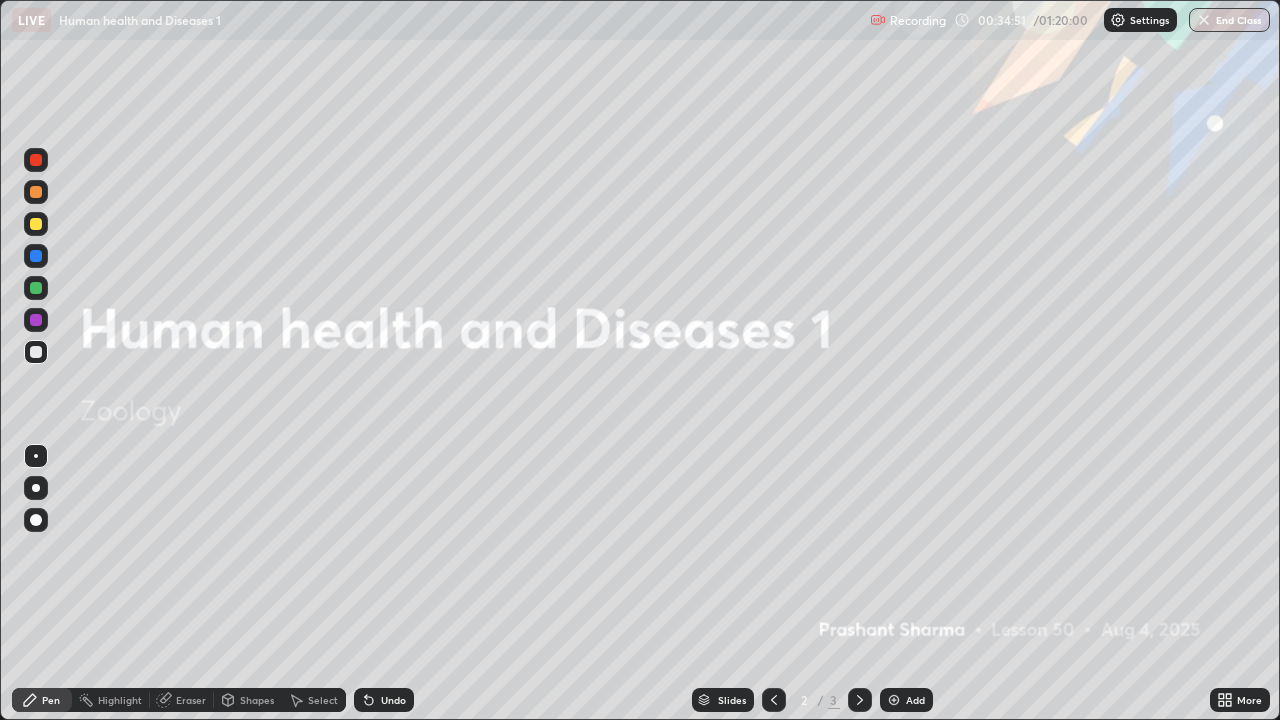 click 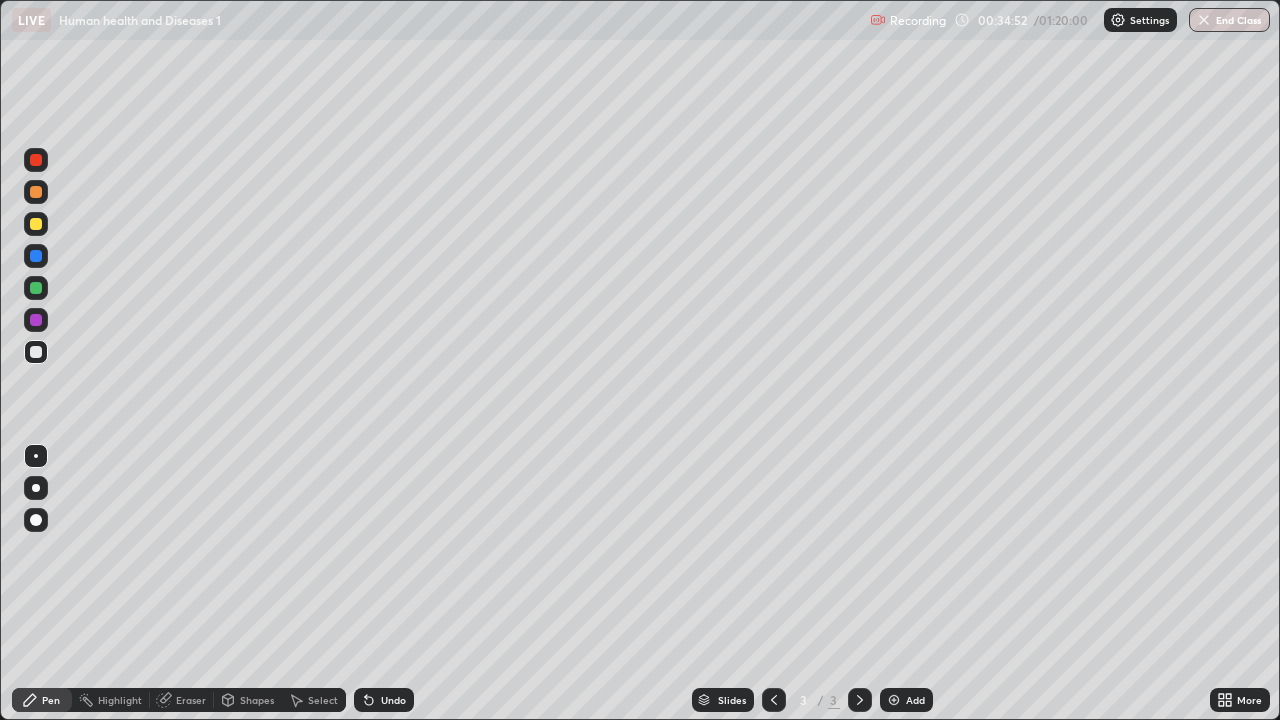 click 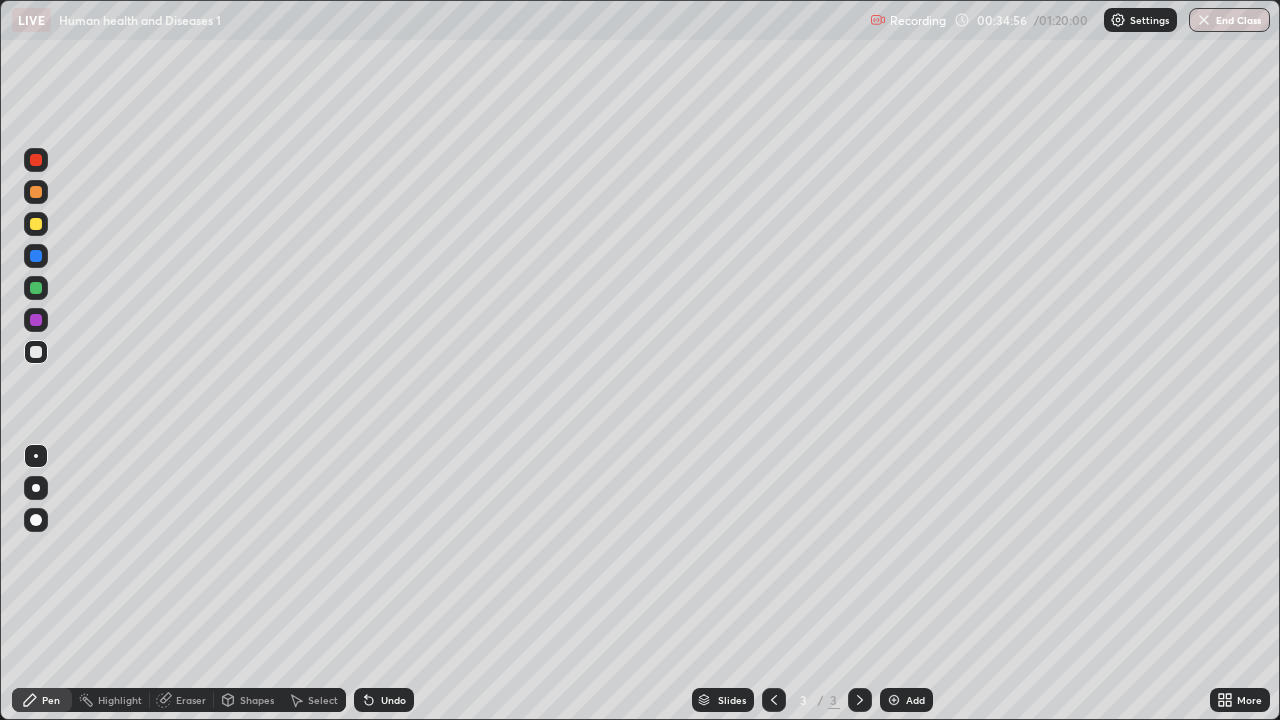 click 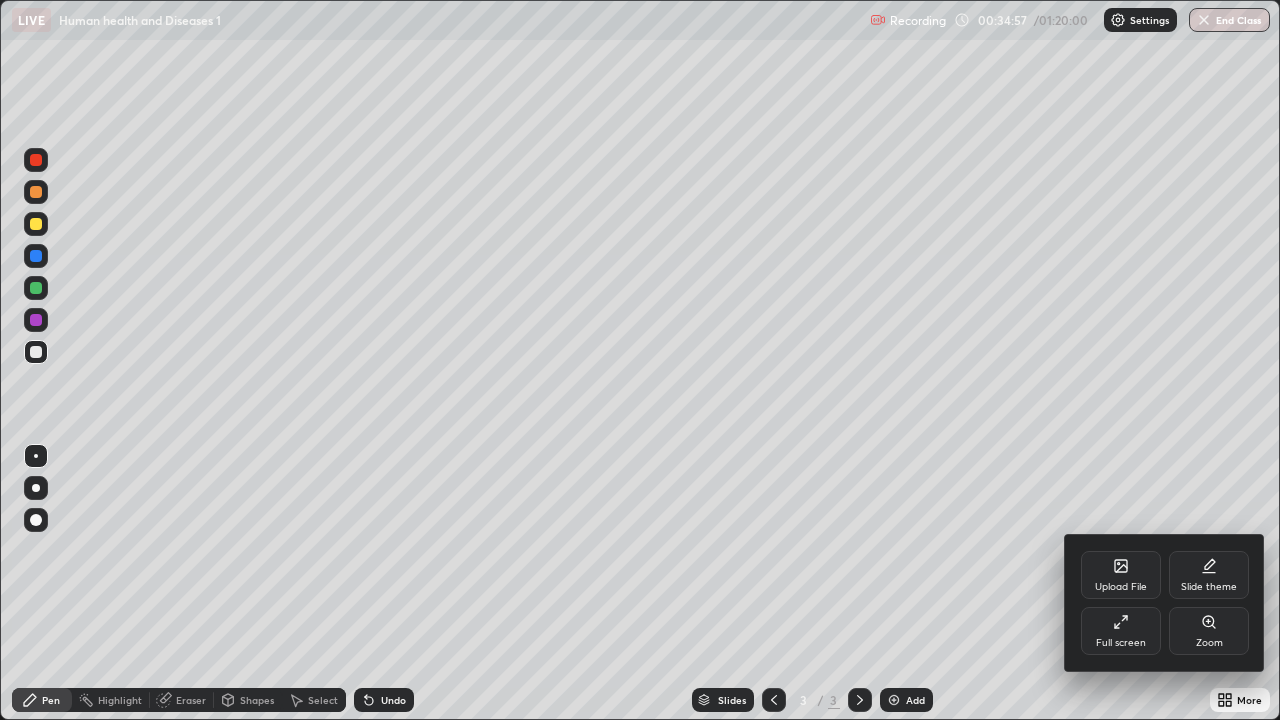 click 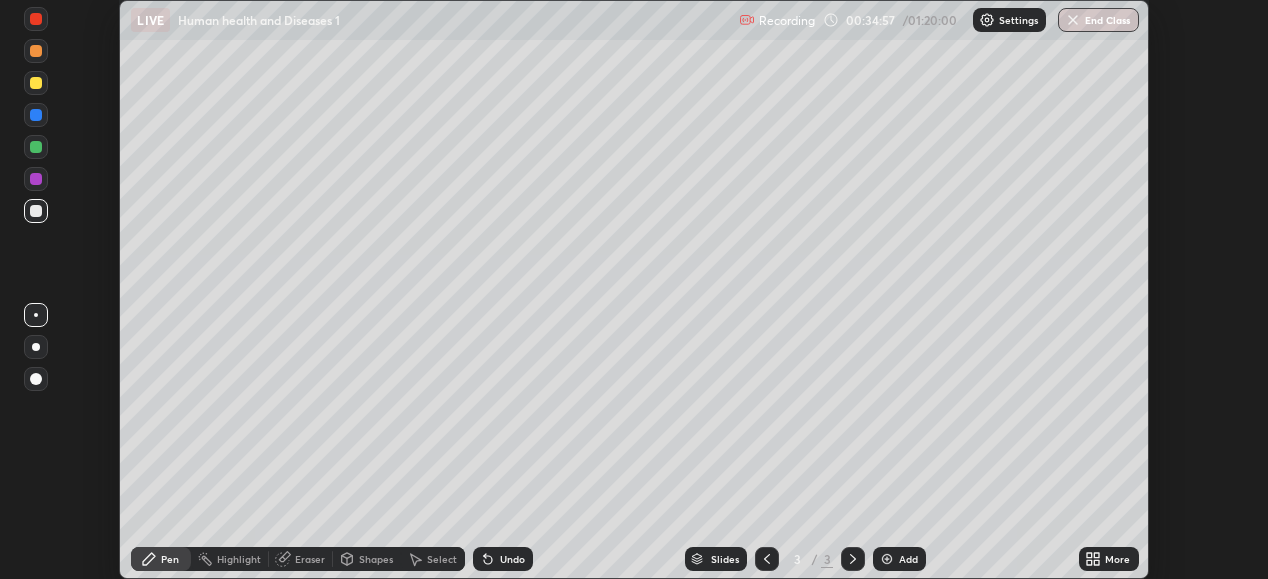 scroll, scrollTop: 579, scrollLeft: 1268, axis: both 